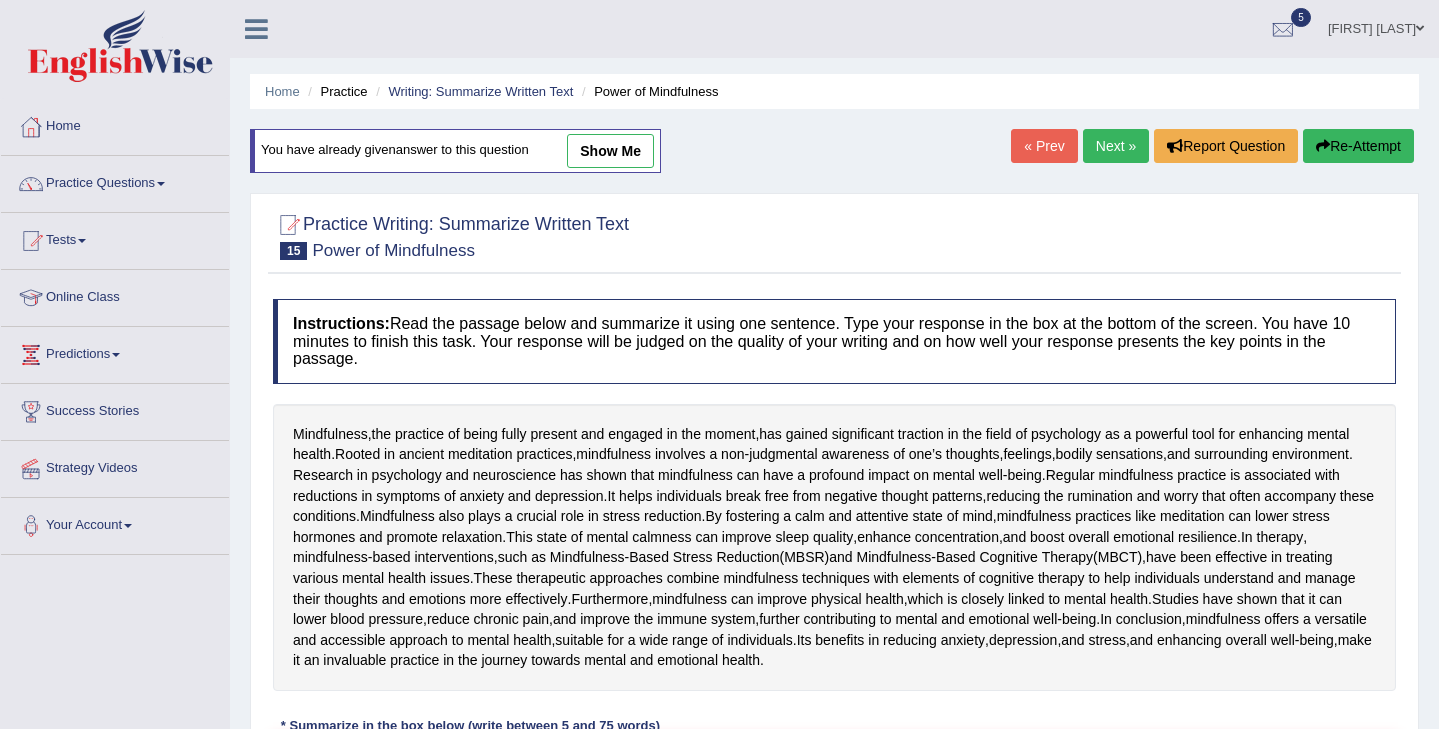 scroll, scrollTop: 516, scrollLeft: 0, axis: vertical 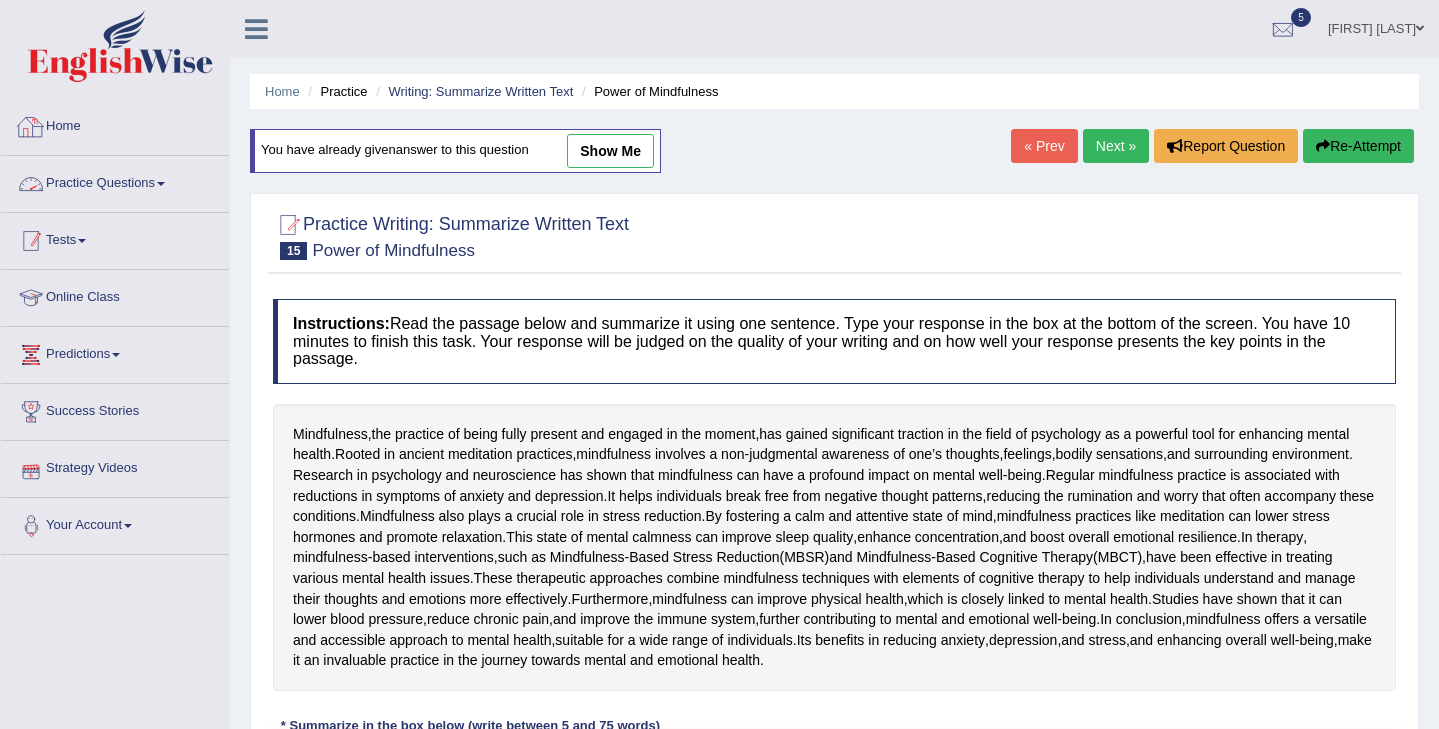 click on "Practice Questions" at bounding box center (115, 181) 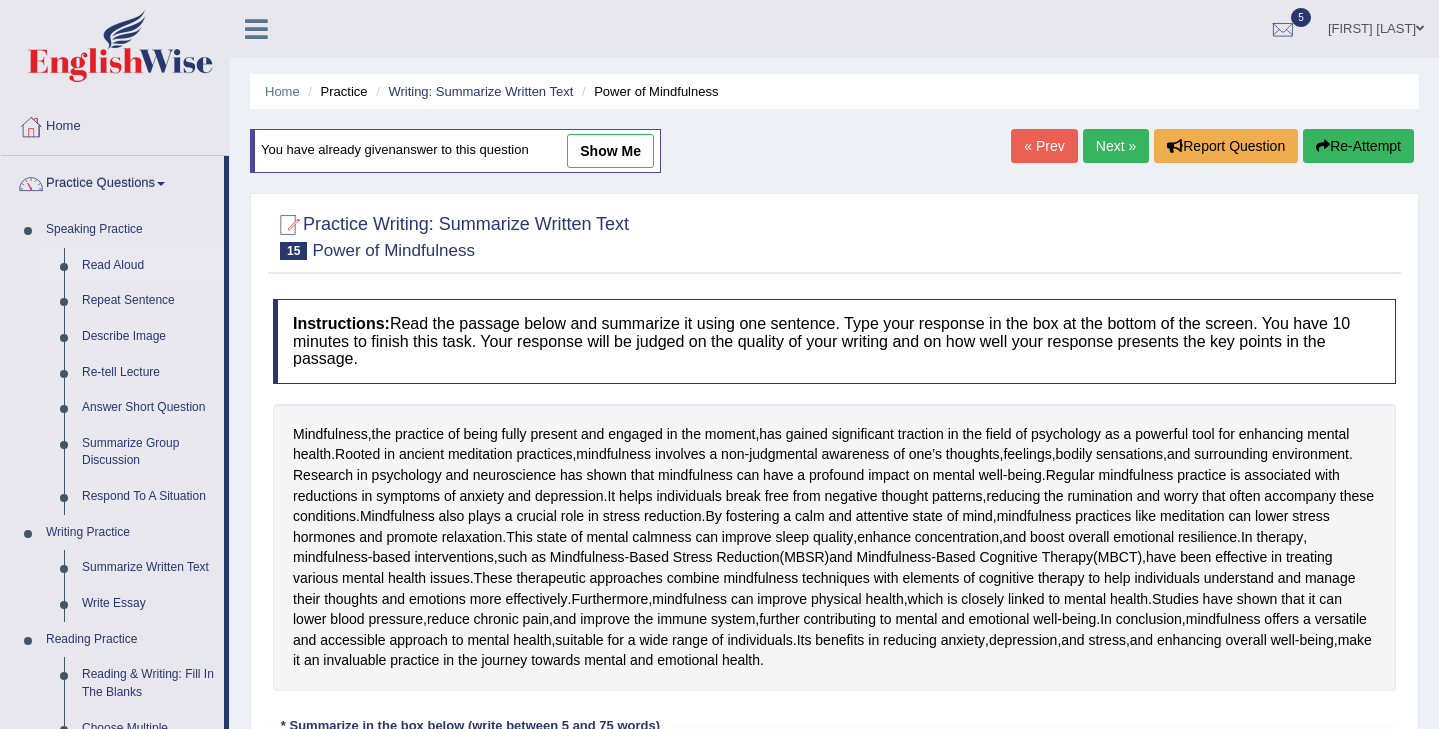 click on "Read Aloud" at bounding box center (148, 266) 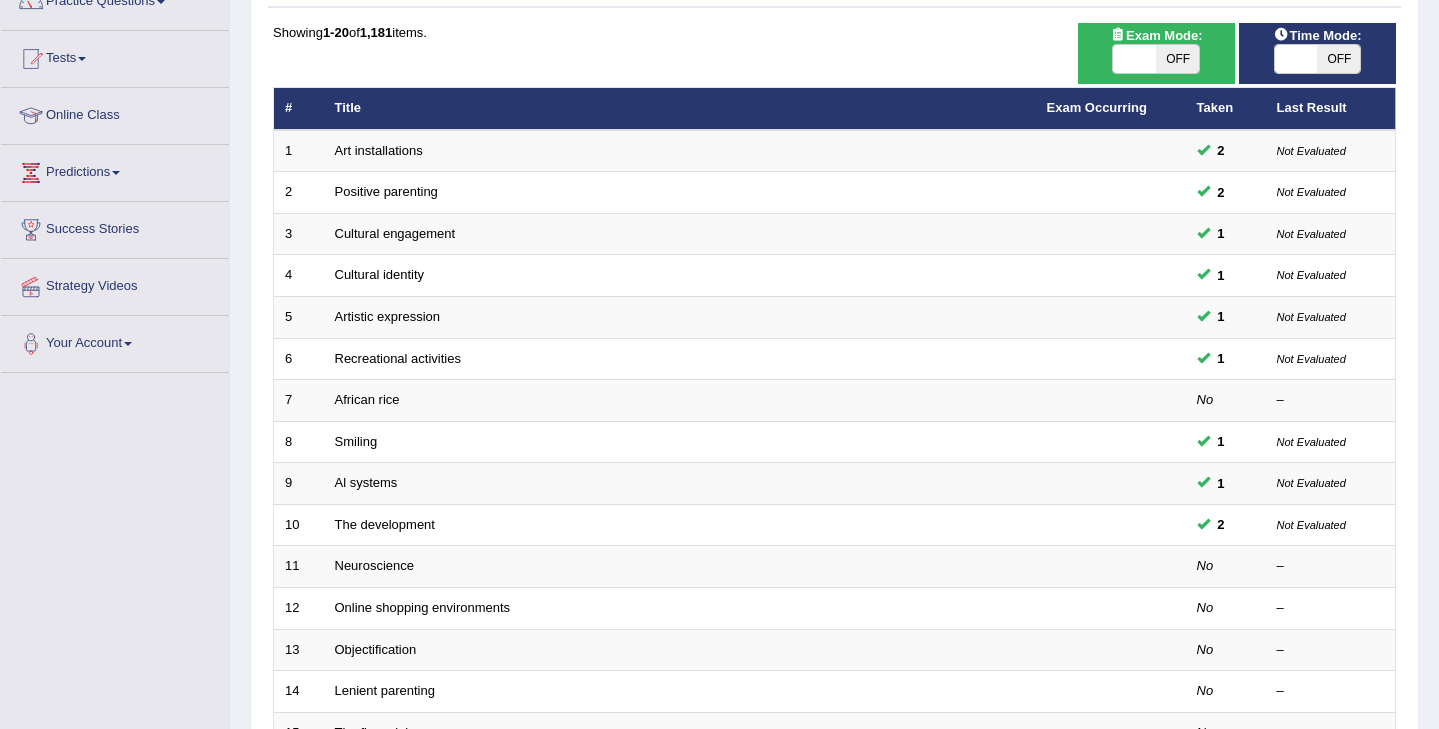 scroll, scrollTop: 182, scrollLeft: 0, axis: vertical 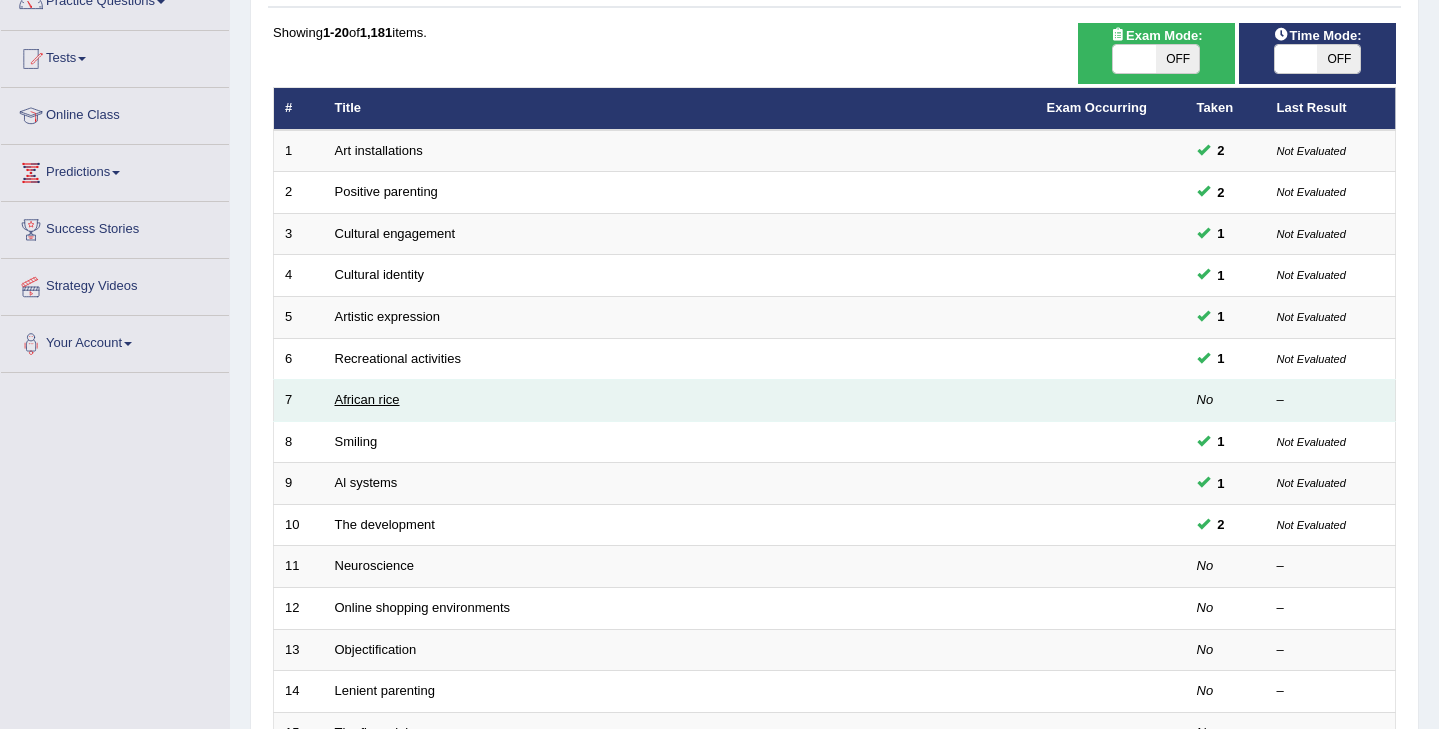 click on "African rice" at bounding box center [367, 399] 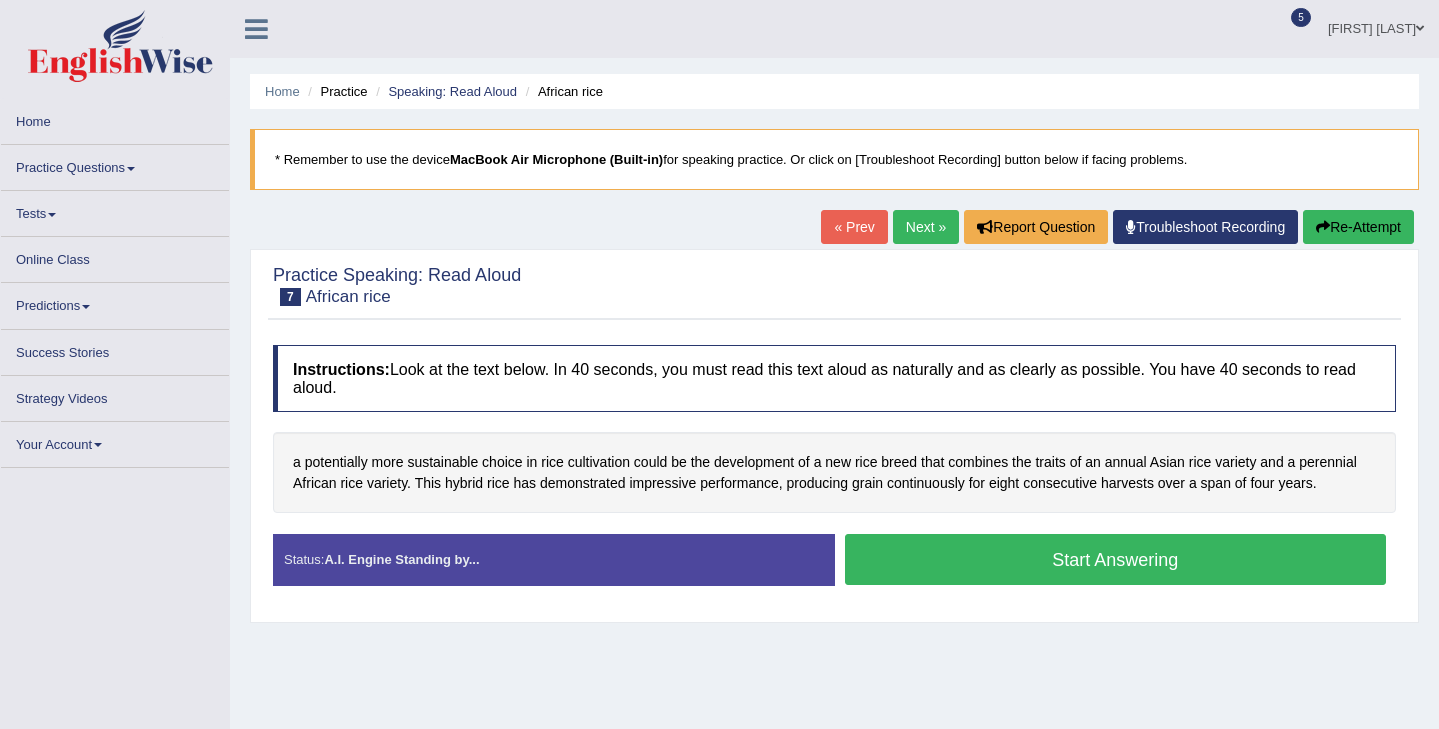 scroll, scrollTop: 0, scrollLeft: 0, axis: both 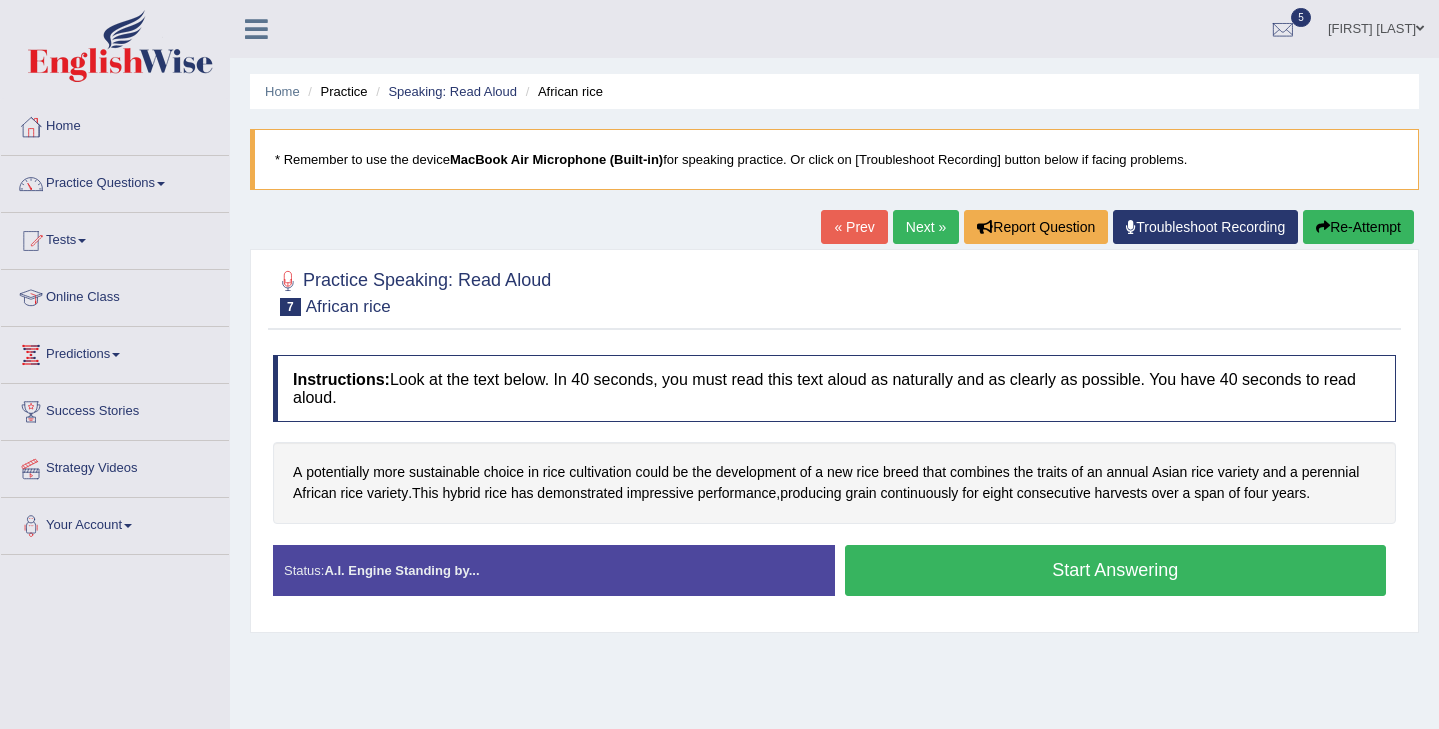click on "Start Answering" at bounding box center (1116, 570) 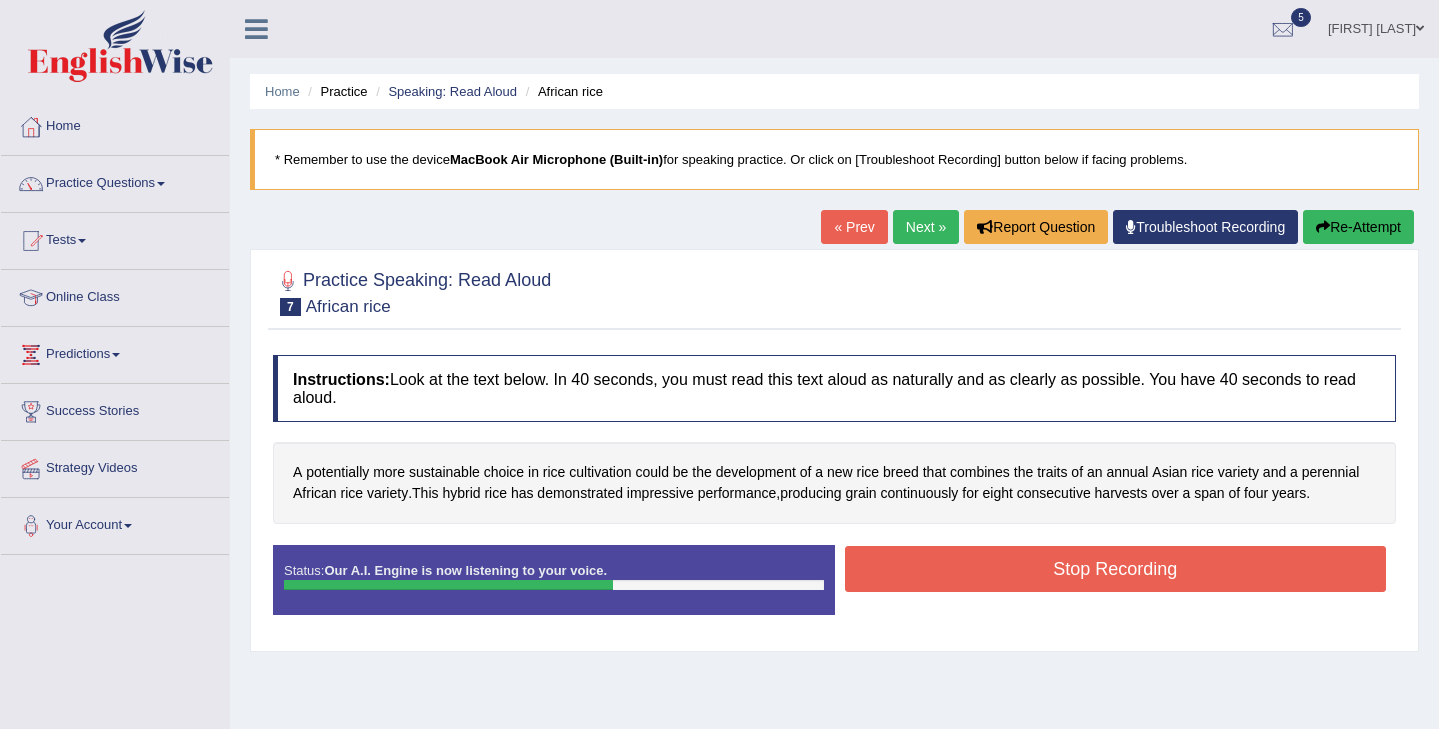 click on "Stop Recording" at bounding box center [1116, 569] 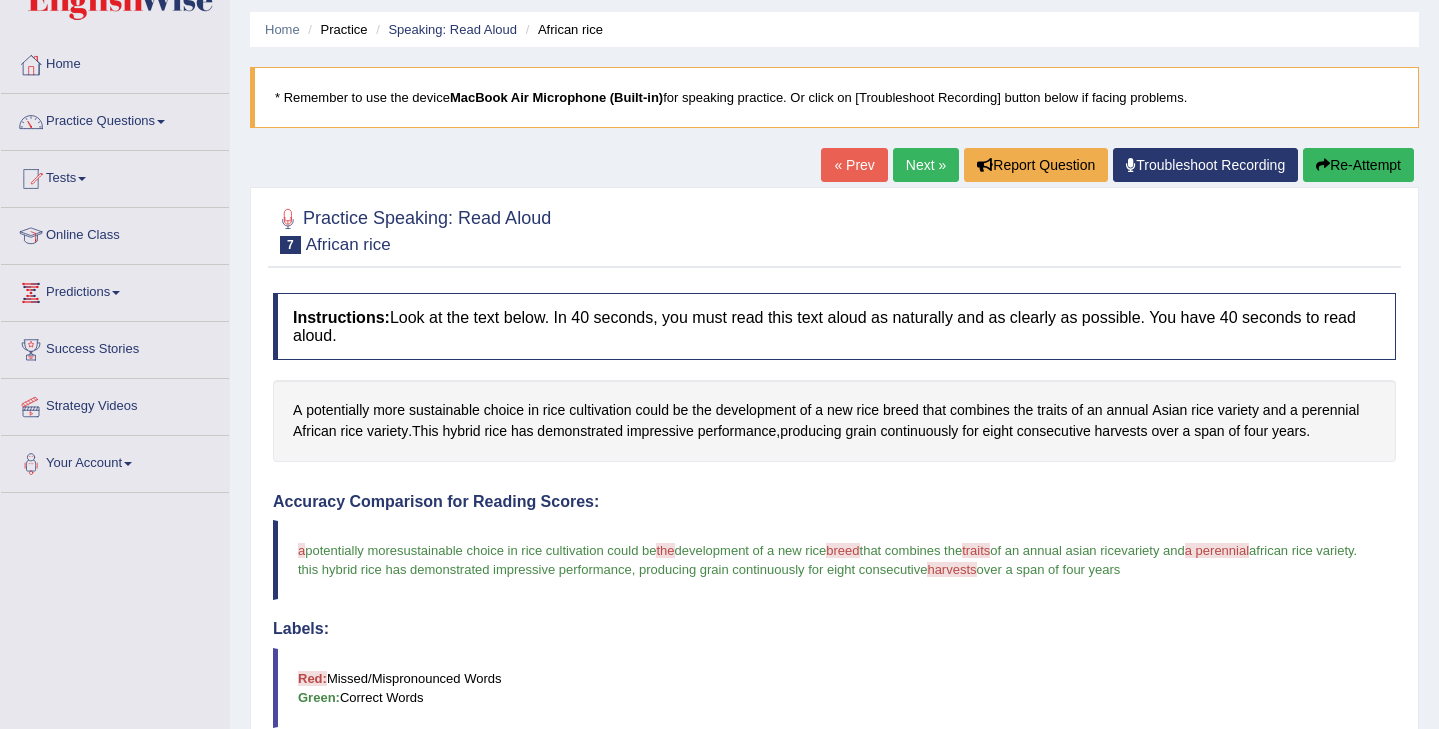 scroll, scrollTop: 0, scrollLeft: 0, axis: both 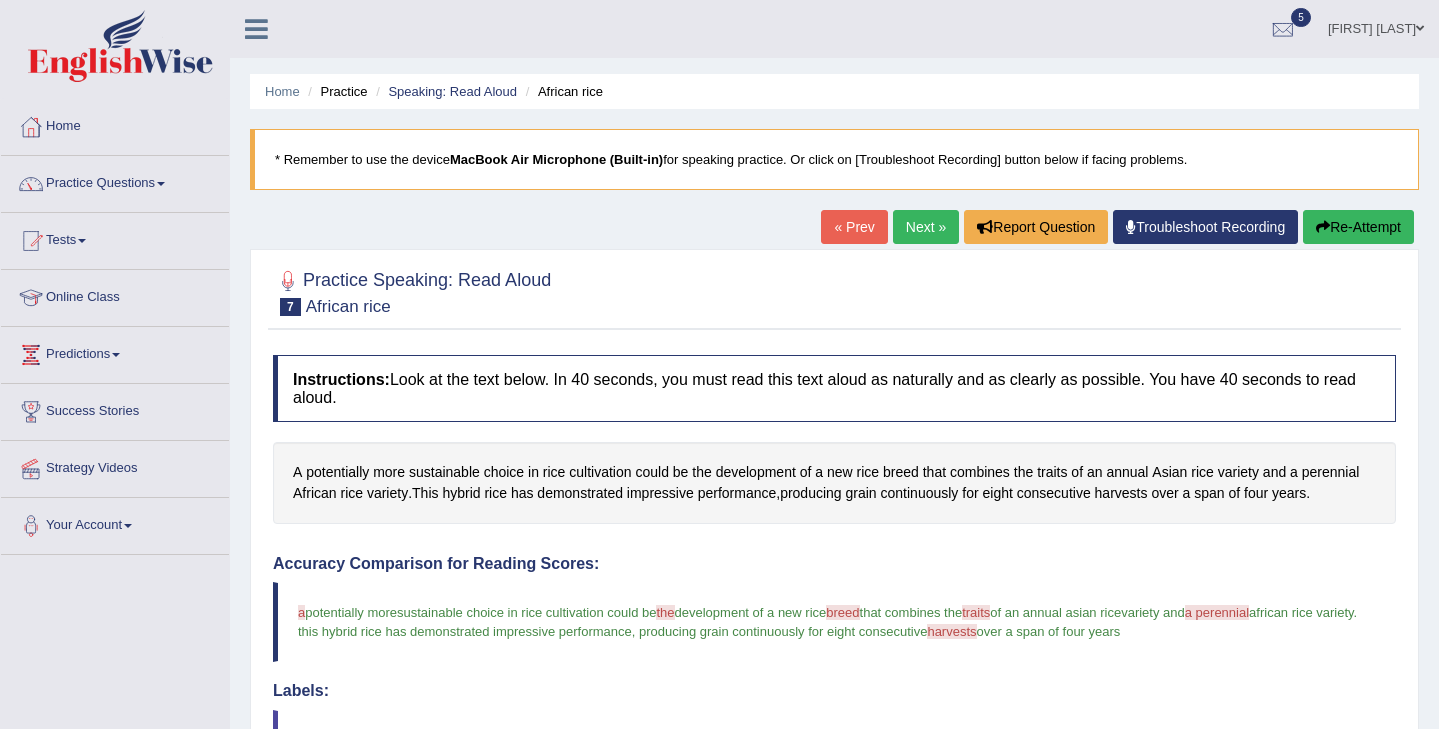 click on "Next »" at bounding box center [926, 227] 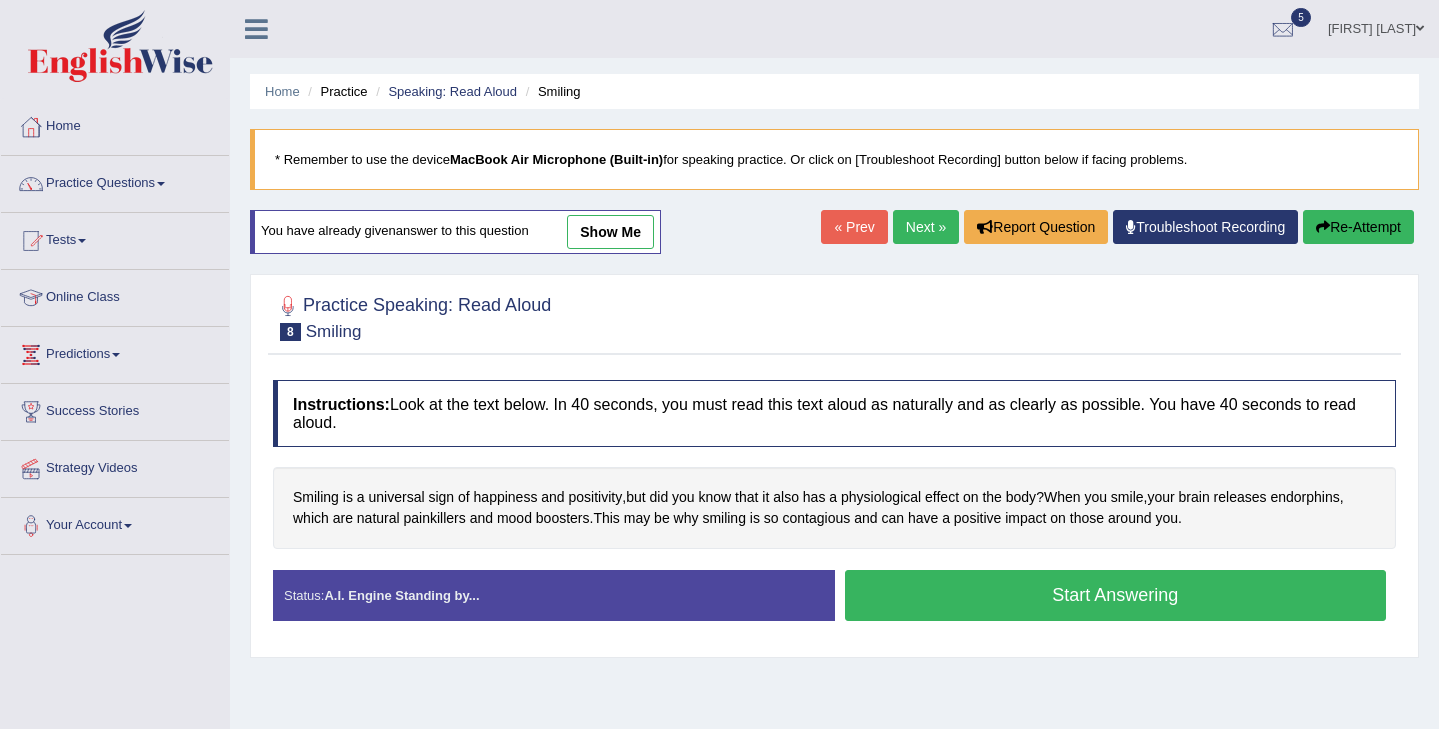 scroll, scrollTop: 0, scrollLeft: 0, axis: both 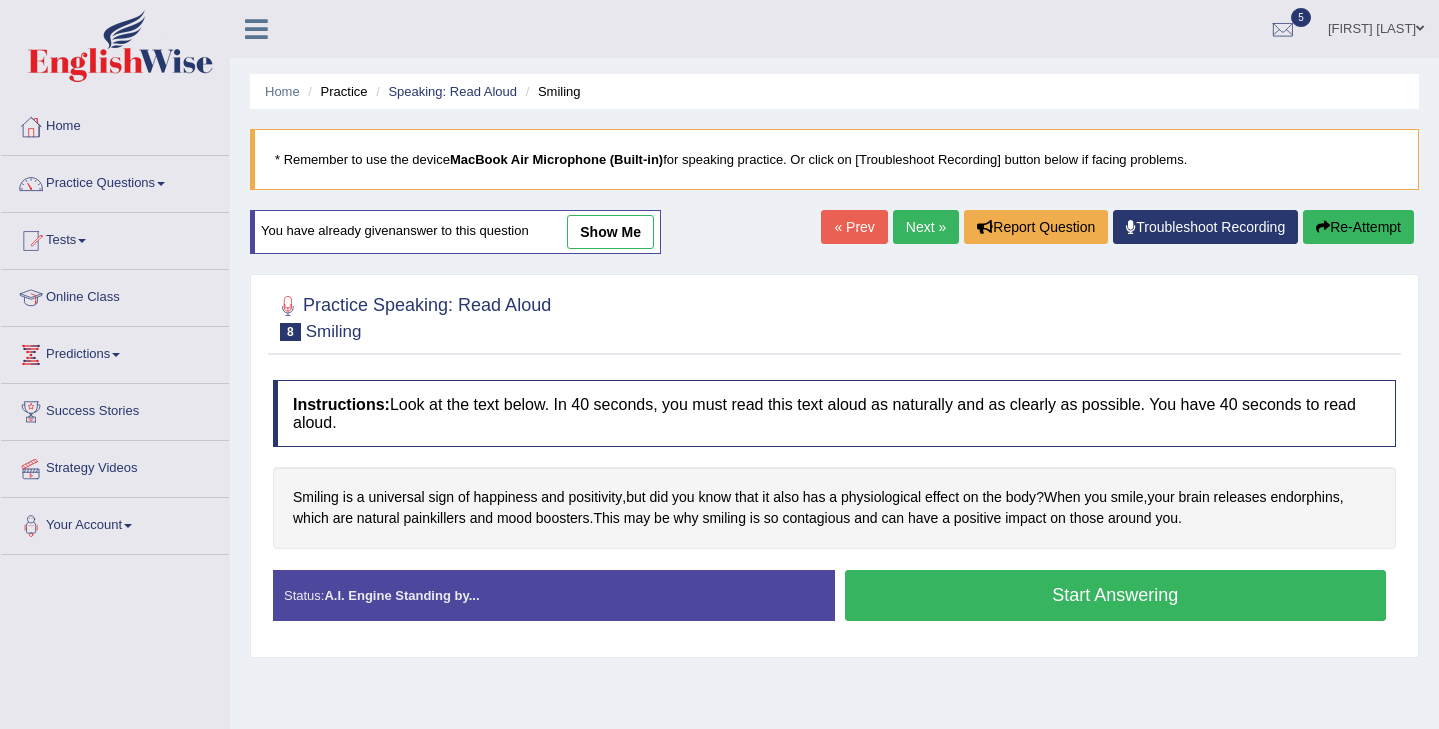 click on "Start Answering" at bounding box center (1116, 595) 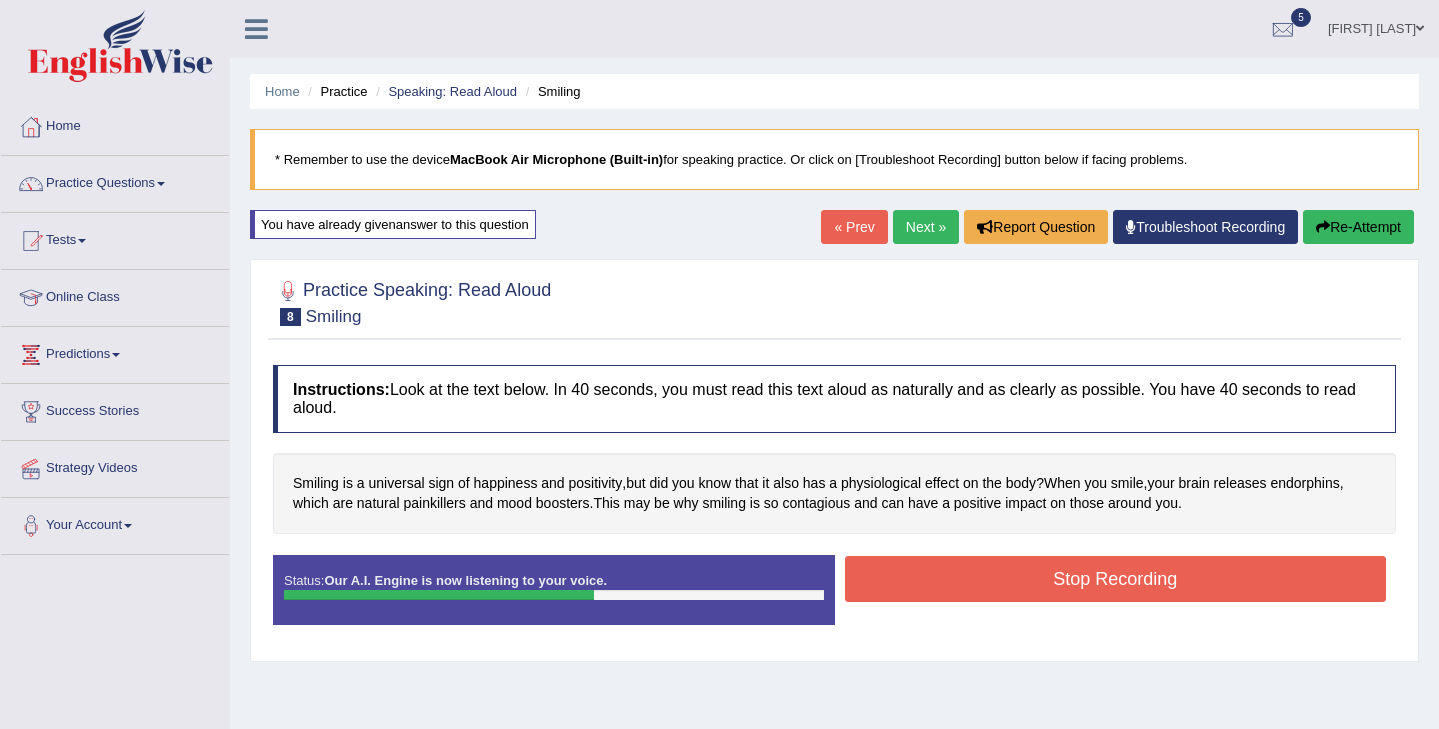 click on "Stop Recording" at bounding box center [1116, 579] 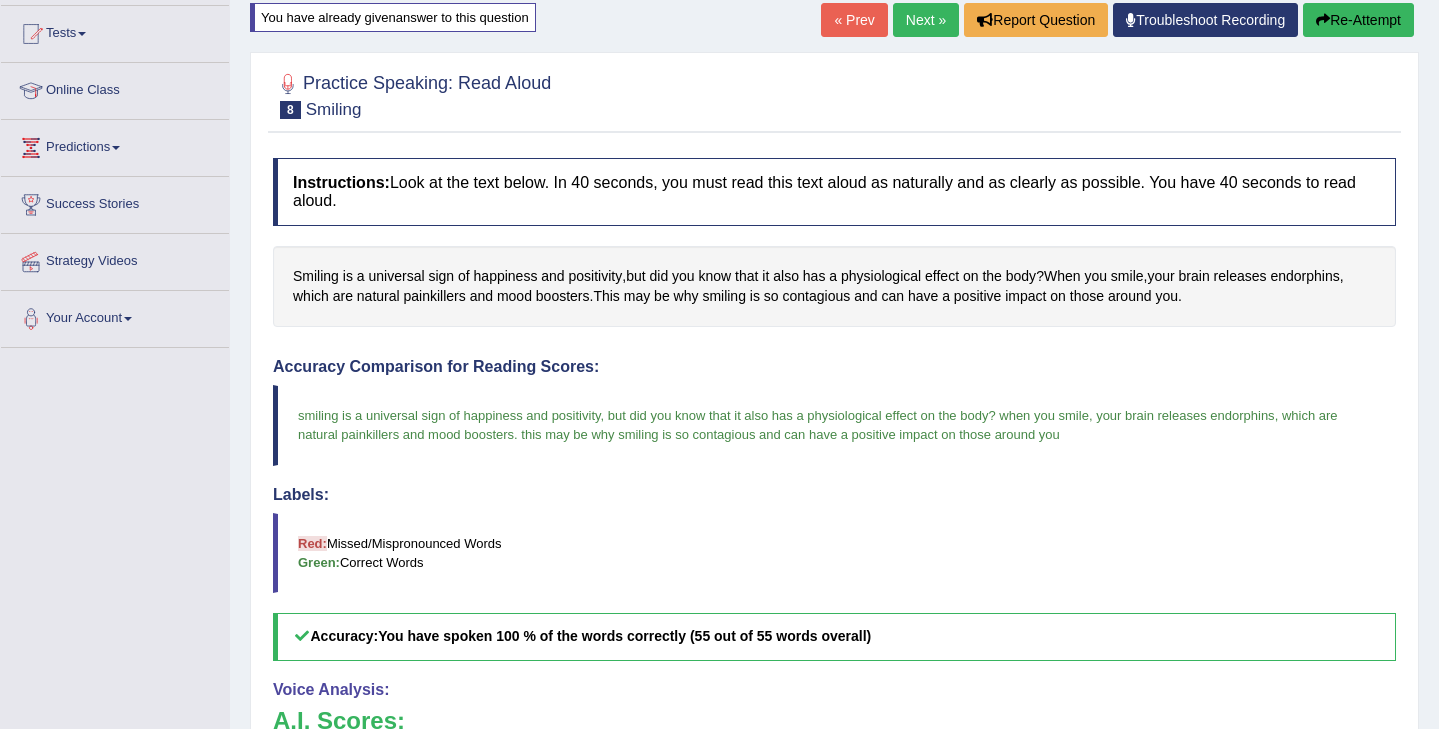 scroll, scrollTop: 0, scrollLeft: 0, axis: both 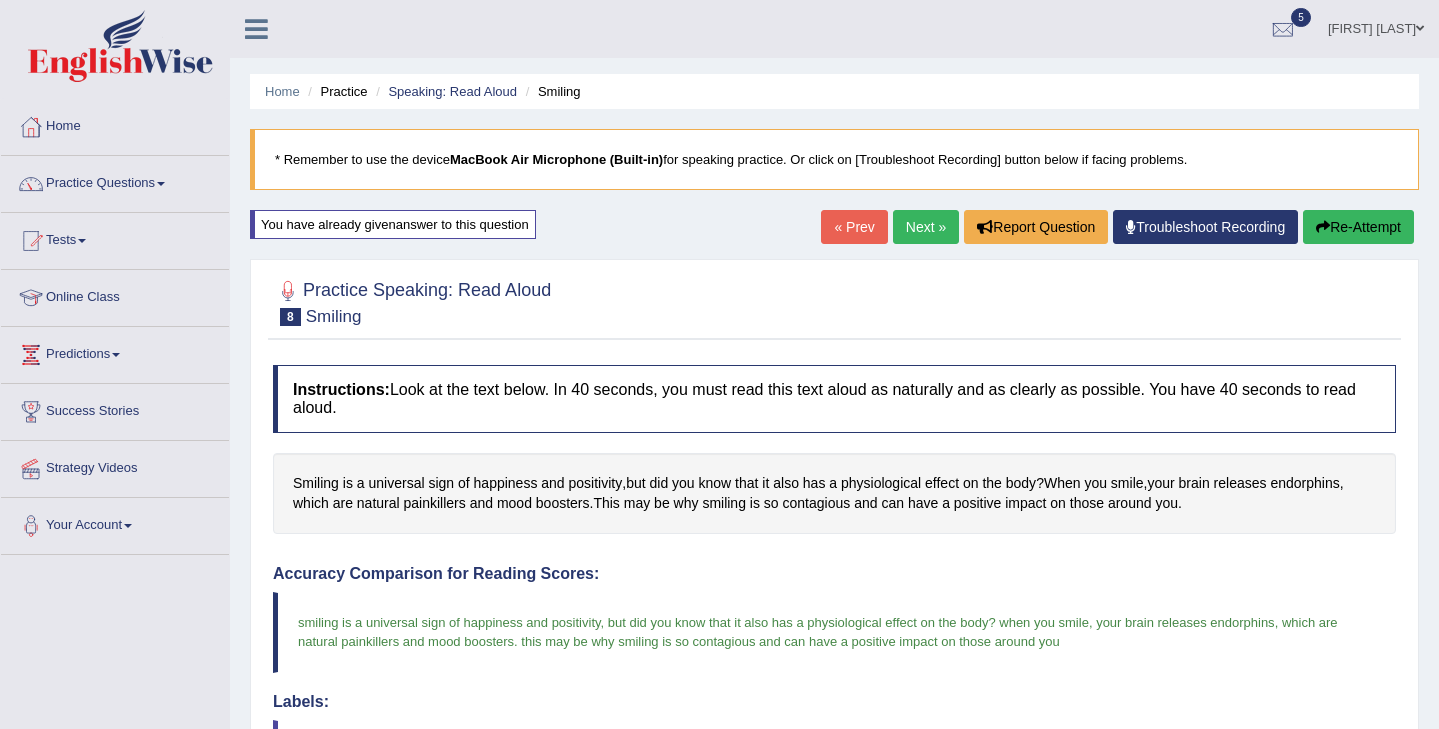 click on "Next »" at bounding box center (926, 227) 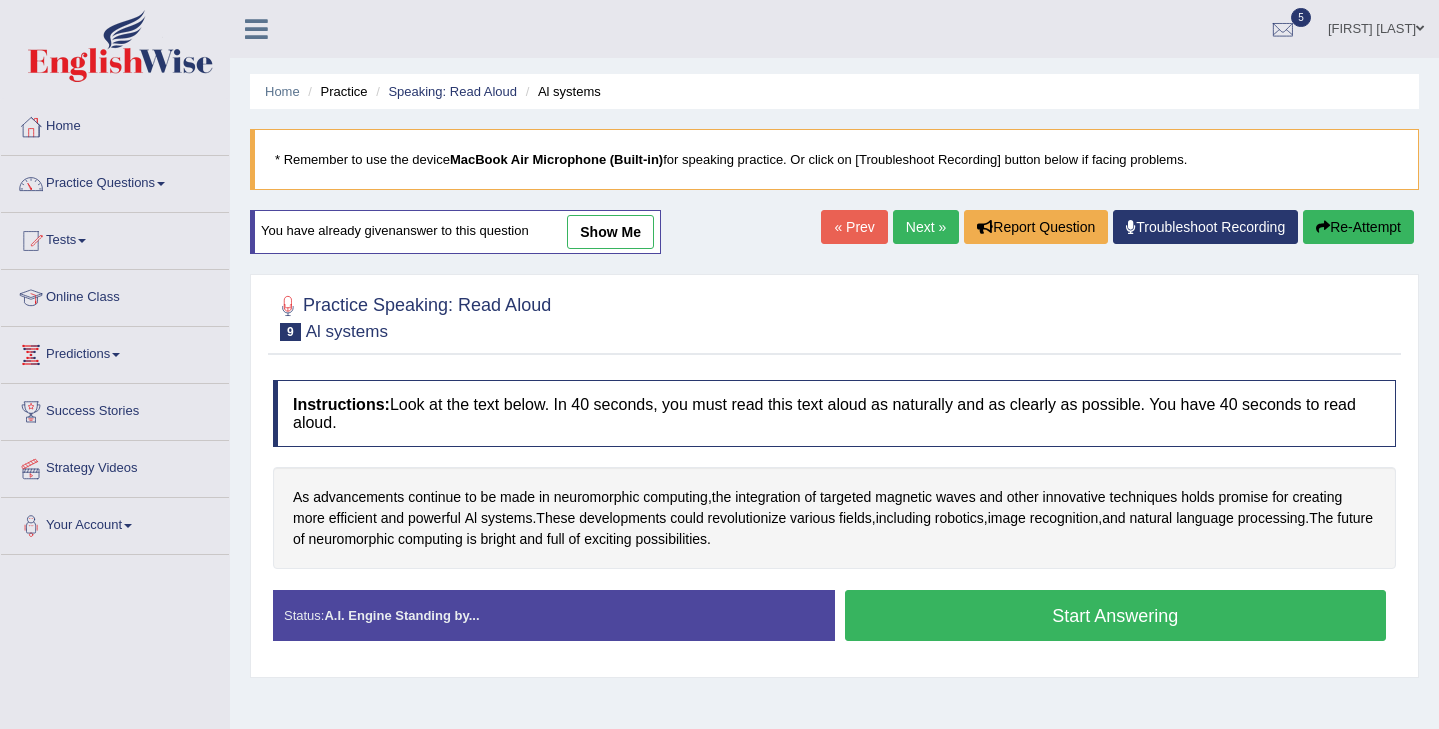 scroll, scrollTop: 0, scrollLeft: 0, axis: both 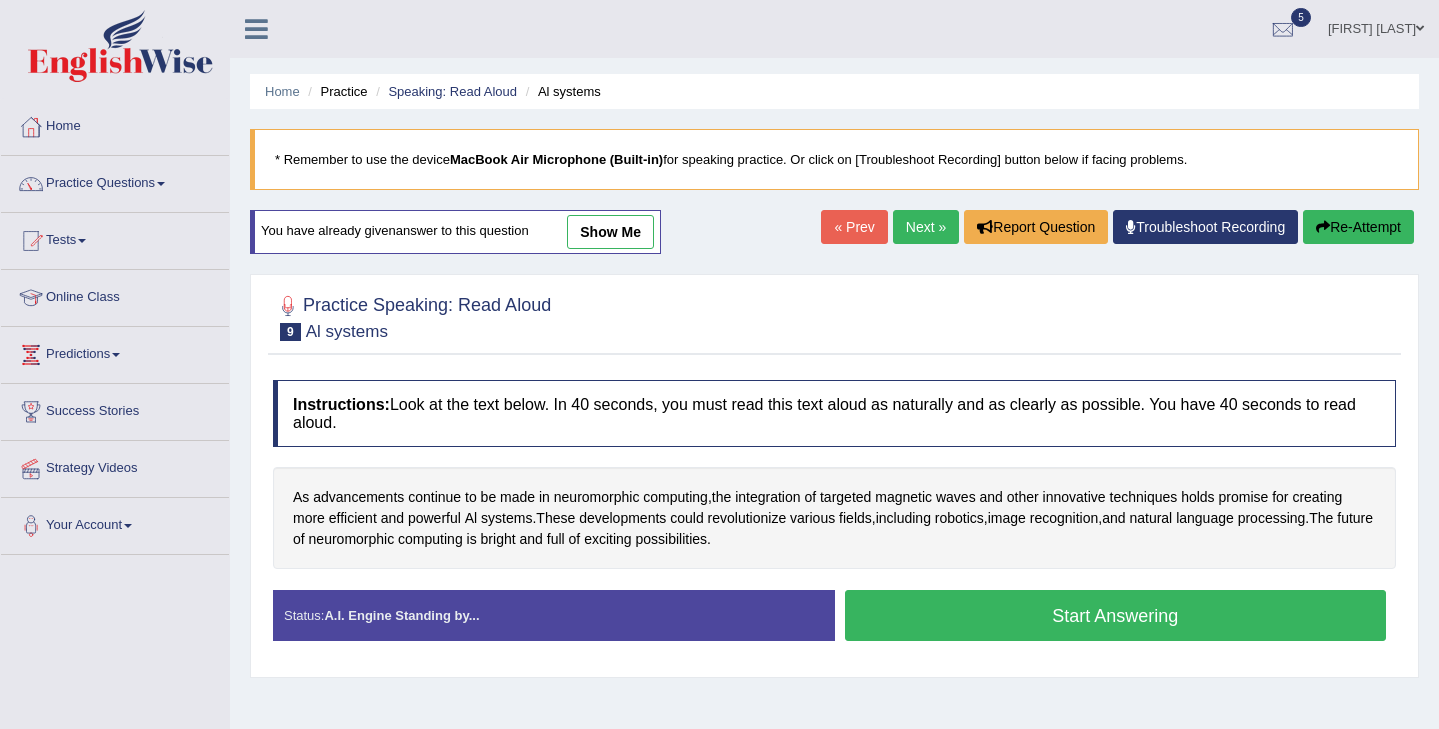 click on "Next »" at bounding box center (926, 227) 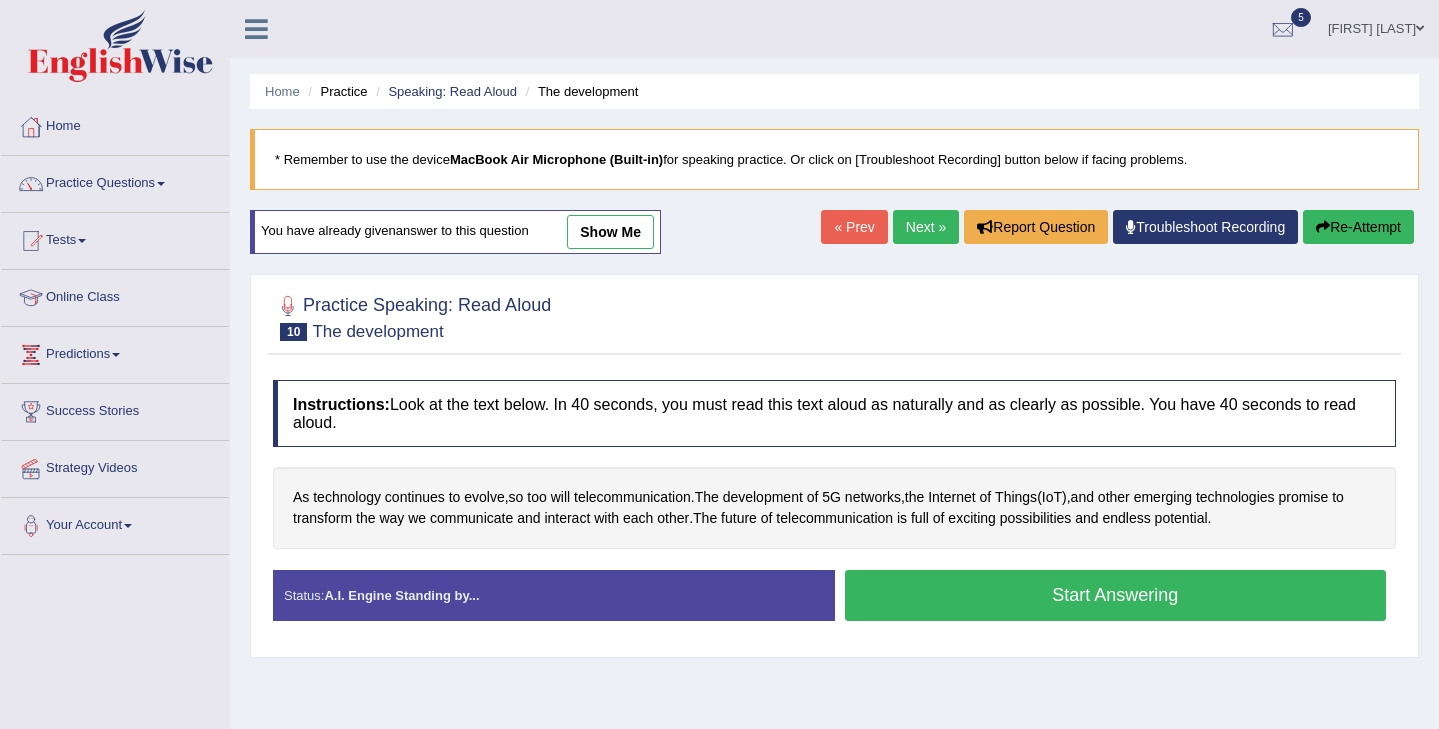 scroll, scrollTop: 0, scrollLeft: 0, axis: both 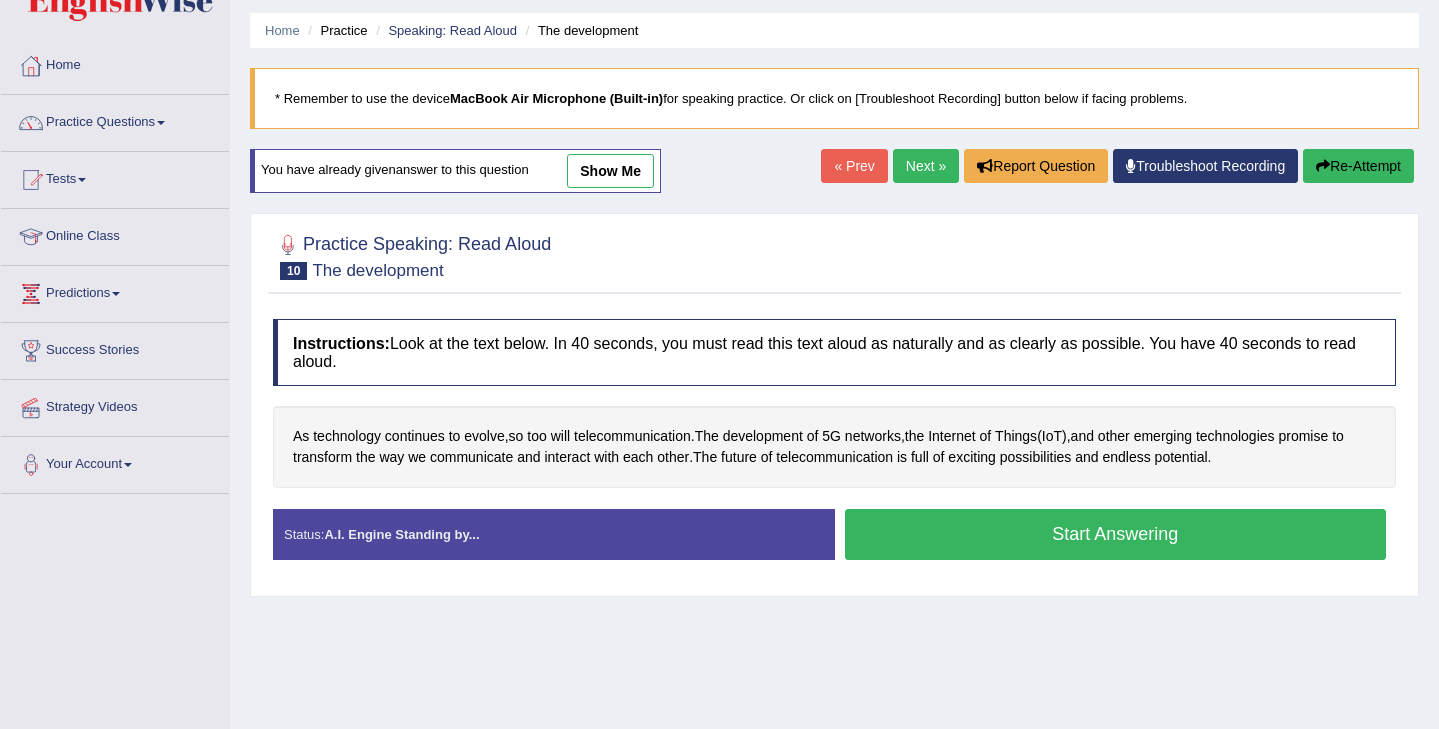 click on "Start Answering" at bounding box center [1116, 534] 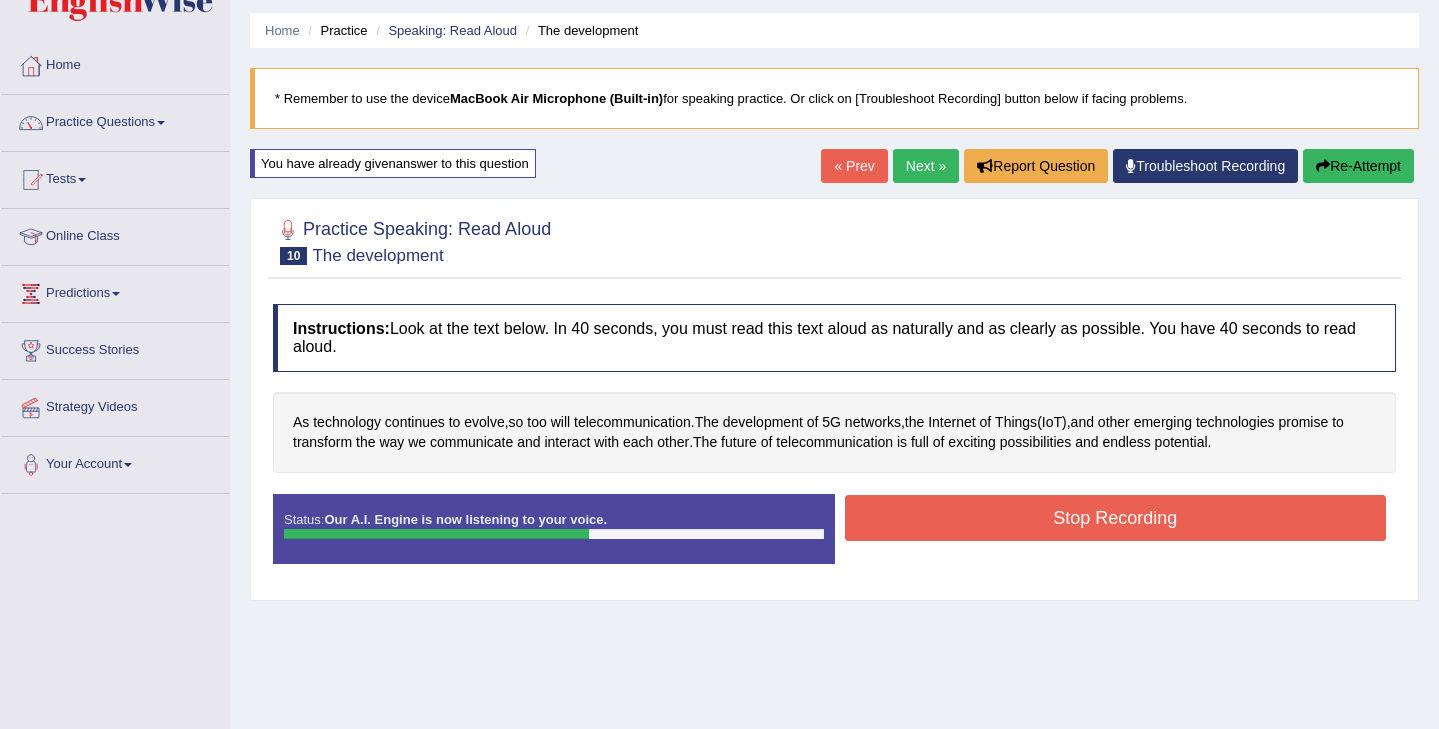 click on "Stop Recording" at bounding box center (1116, 518) 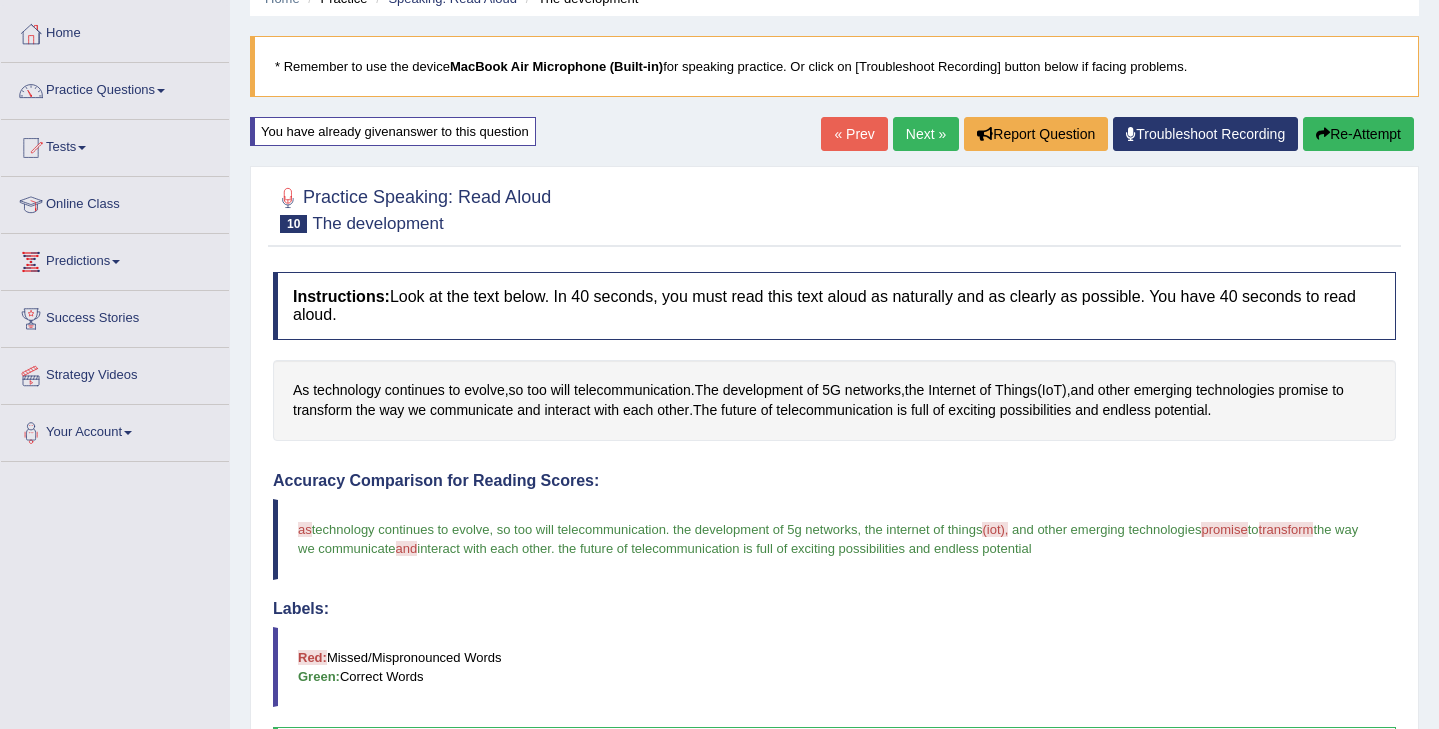 scroll, scrollTop: 0, scrollLeft: 0, axis: both 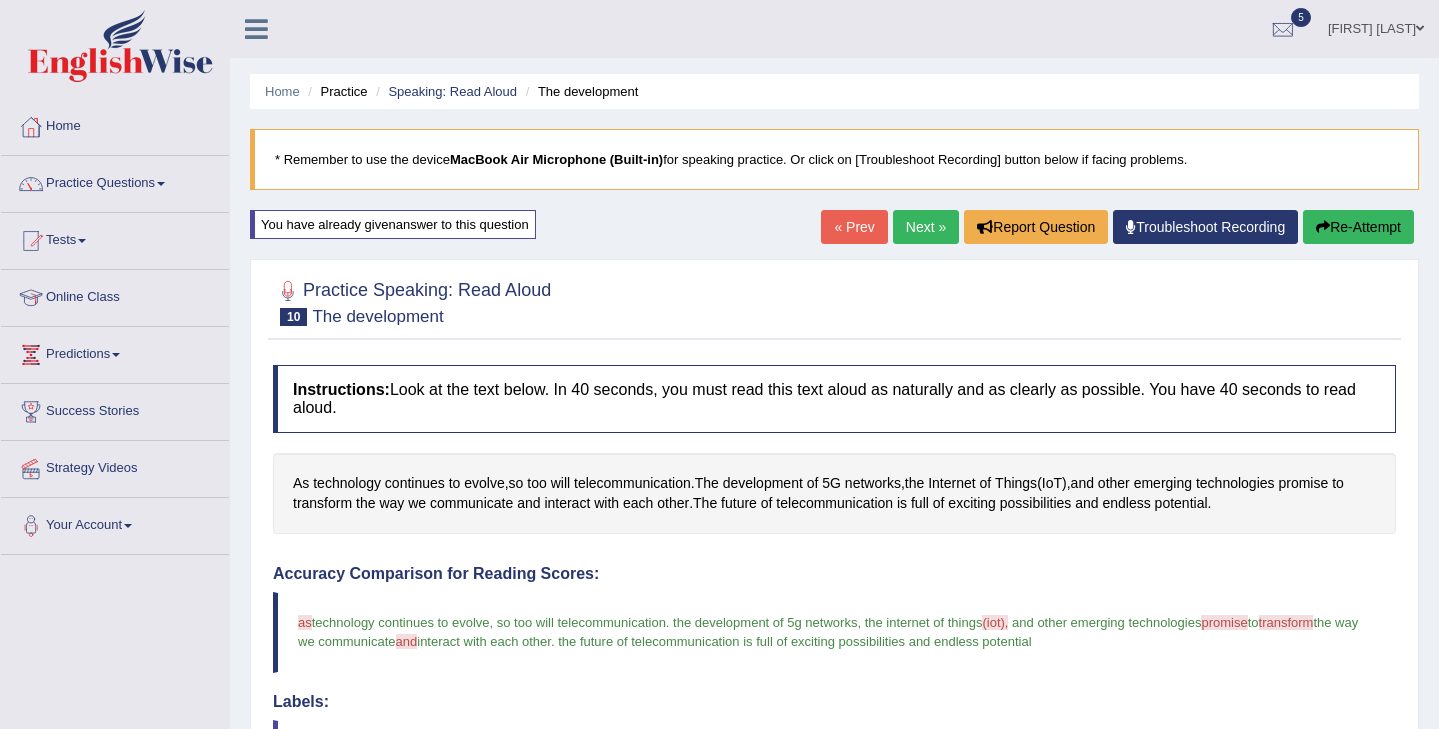 click on "Next »" at bounding box center (926, 227) 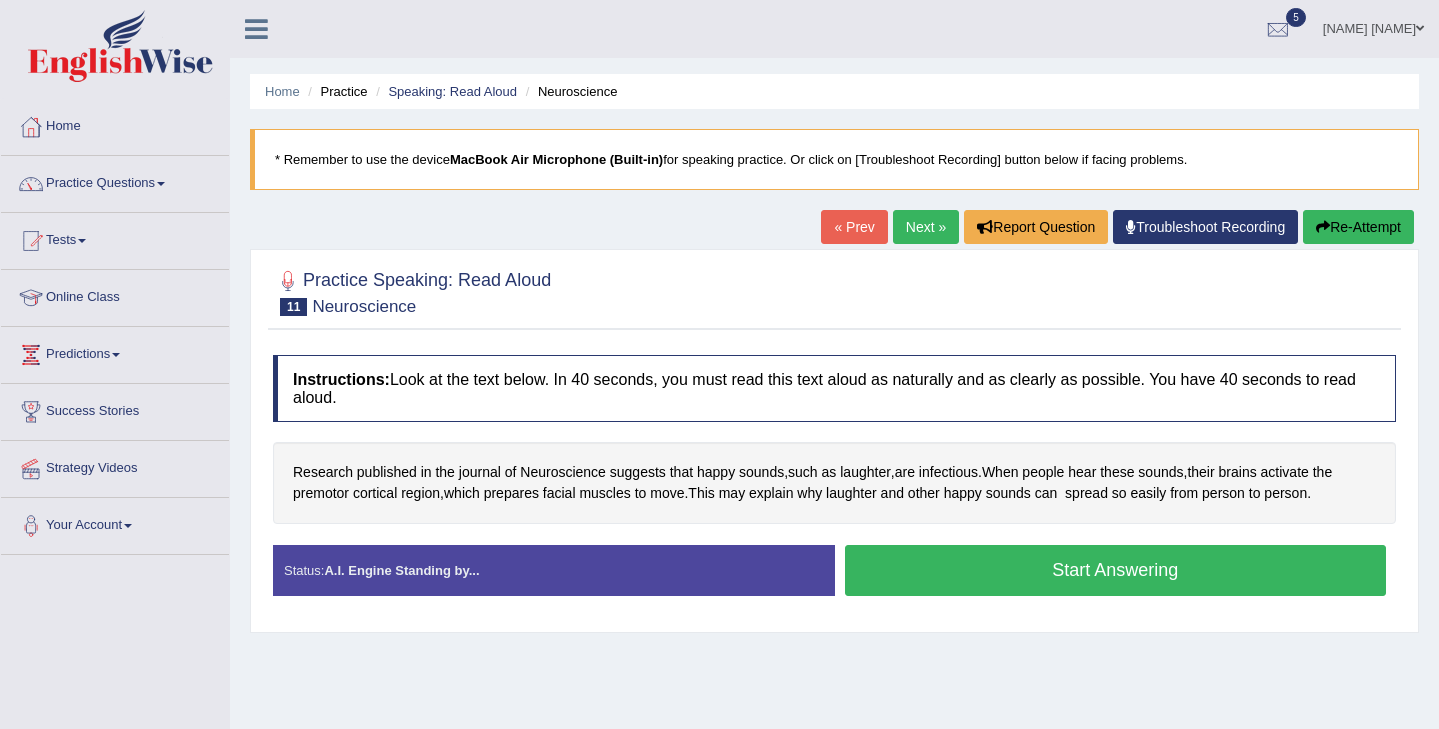 scroll, scrollTop: 0, scrollLeft: 0, axis: both 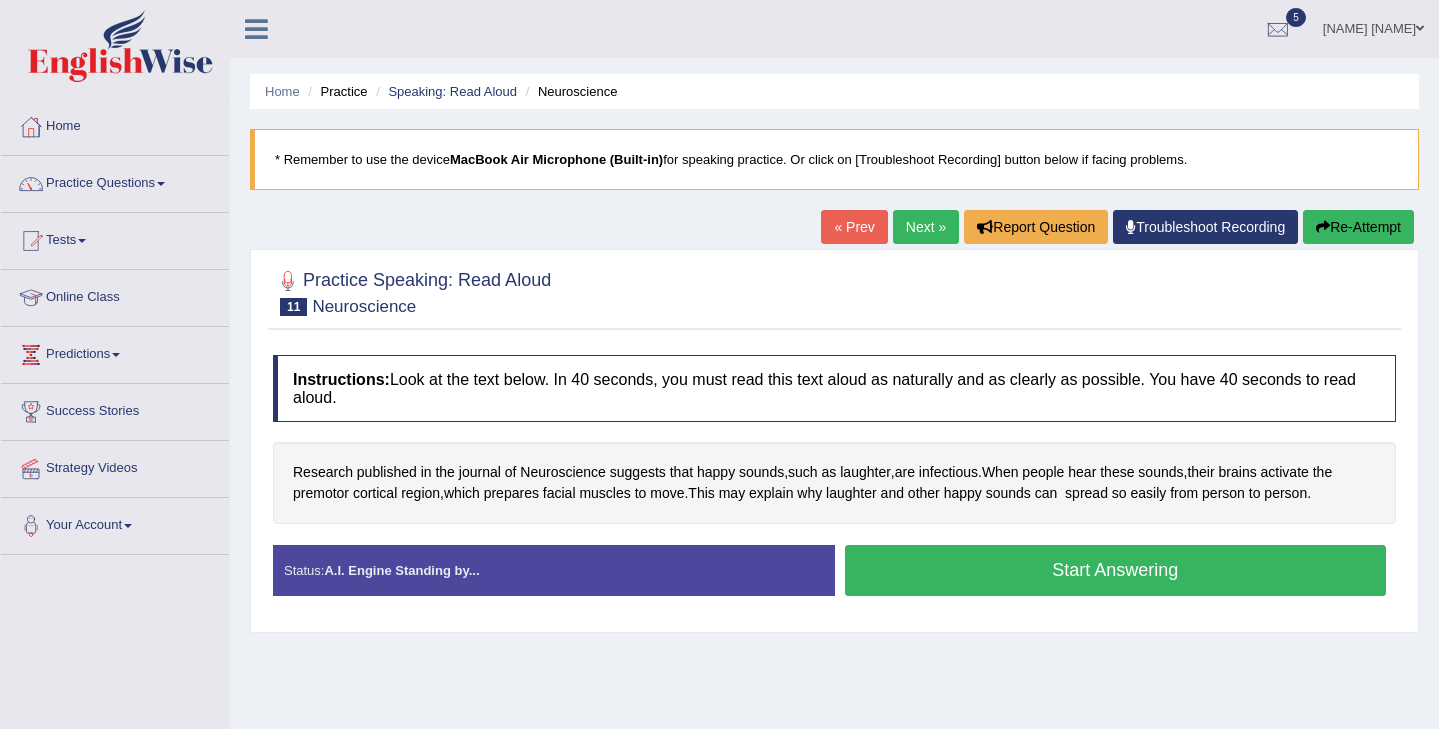 click on "Start Answering" at bounding box center (1116, 570) 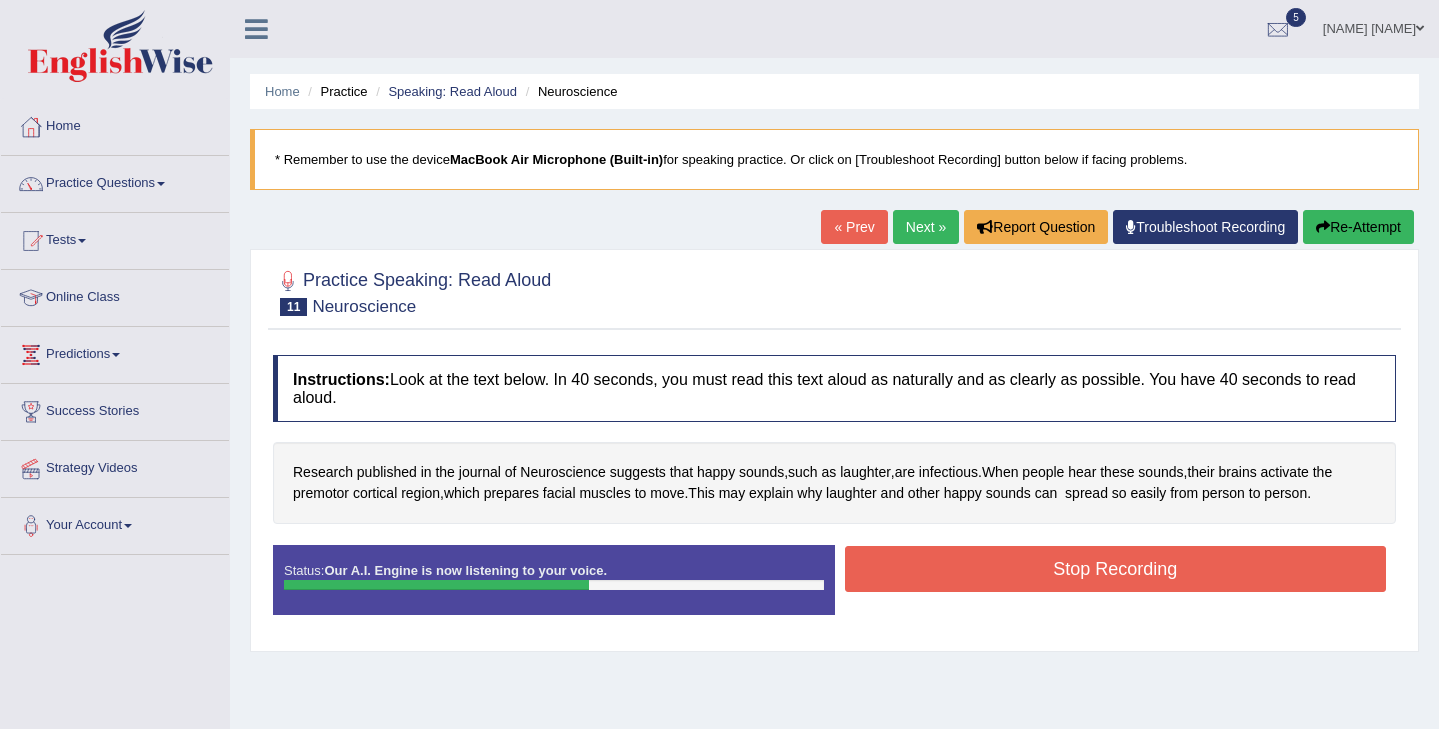click on "Stop Recording" at bounding box center [1116, 569] 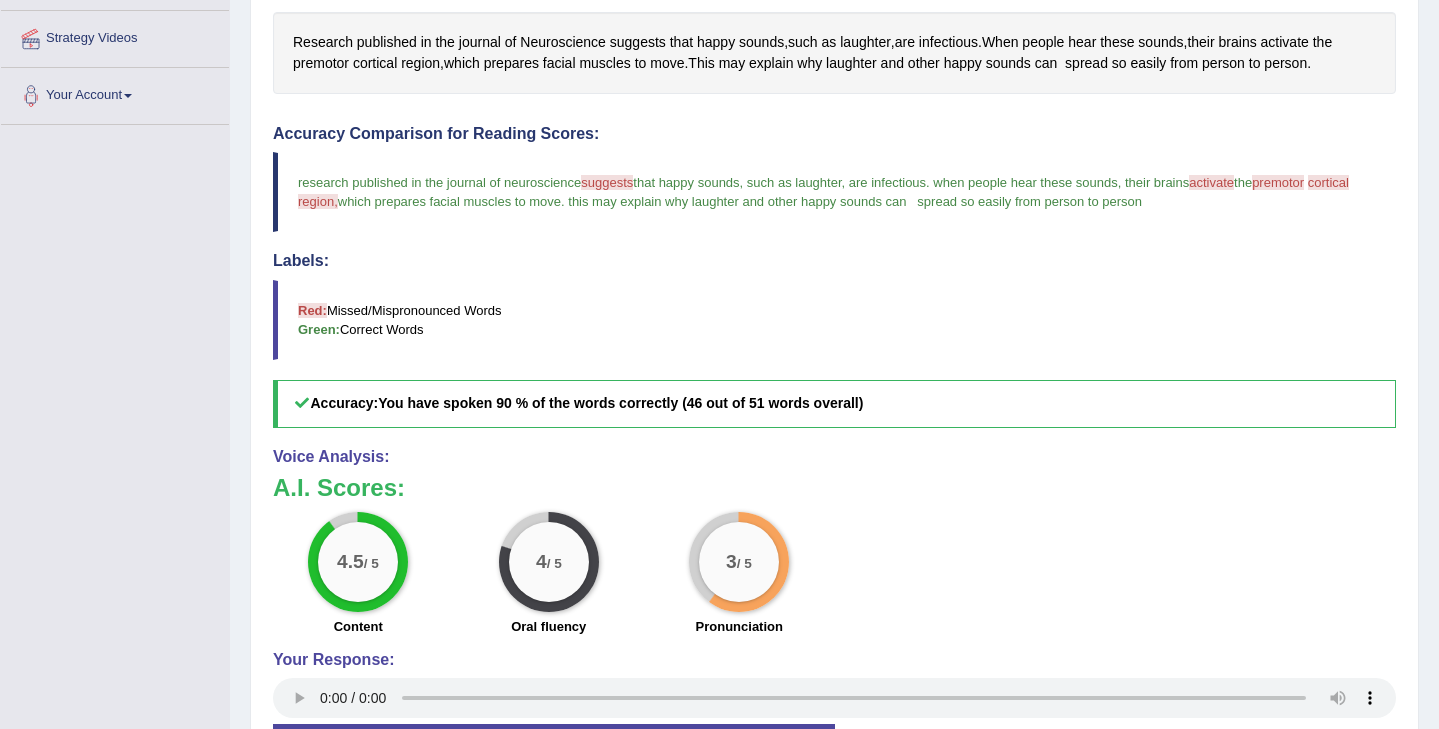 scroll, scrollTop: 0, scrollLeft: 0, axis: both 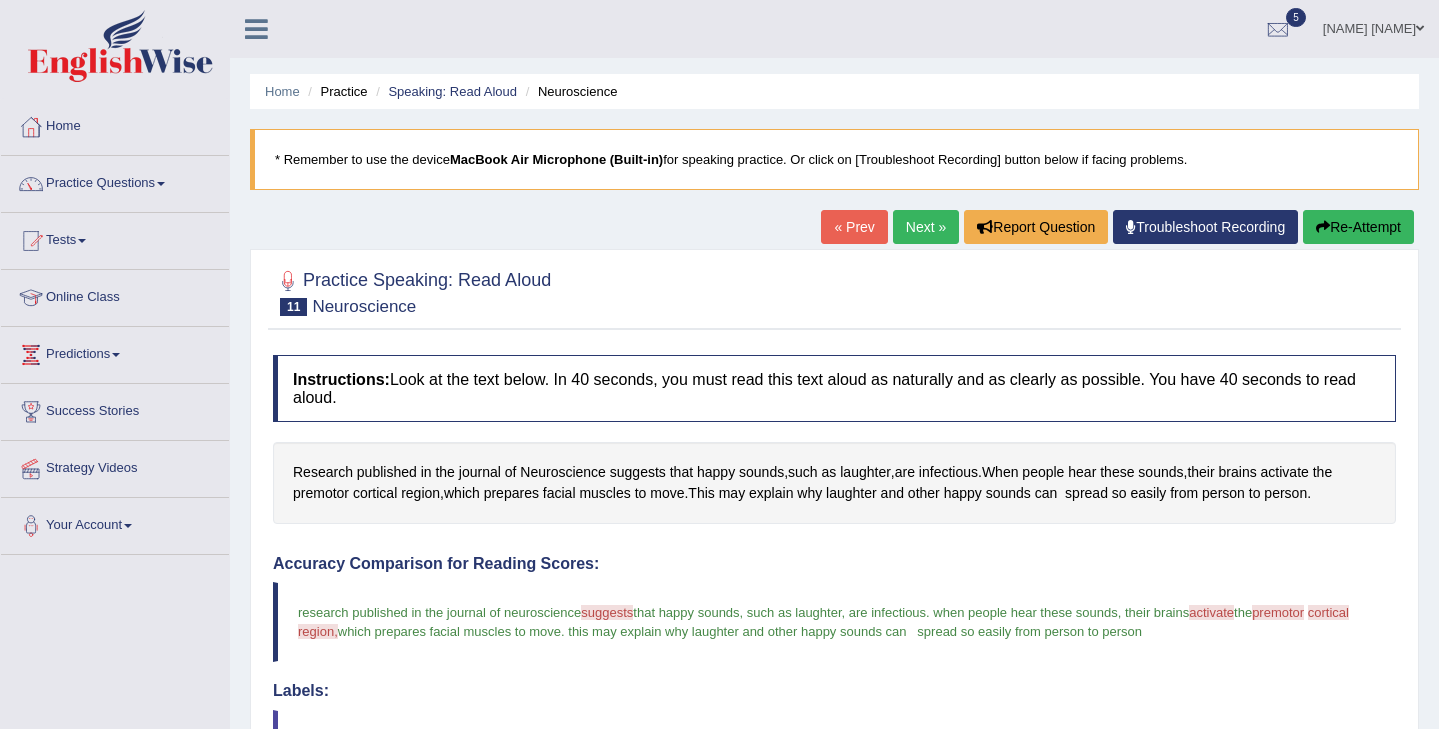 click on "Next »" at bounding box center (926, 227) 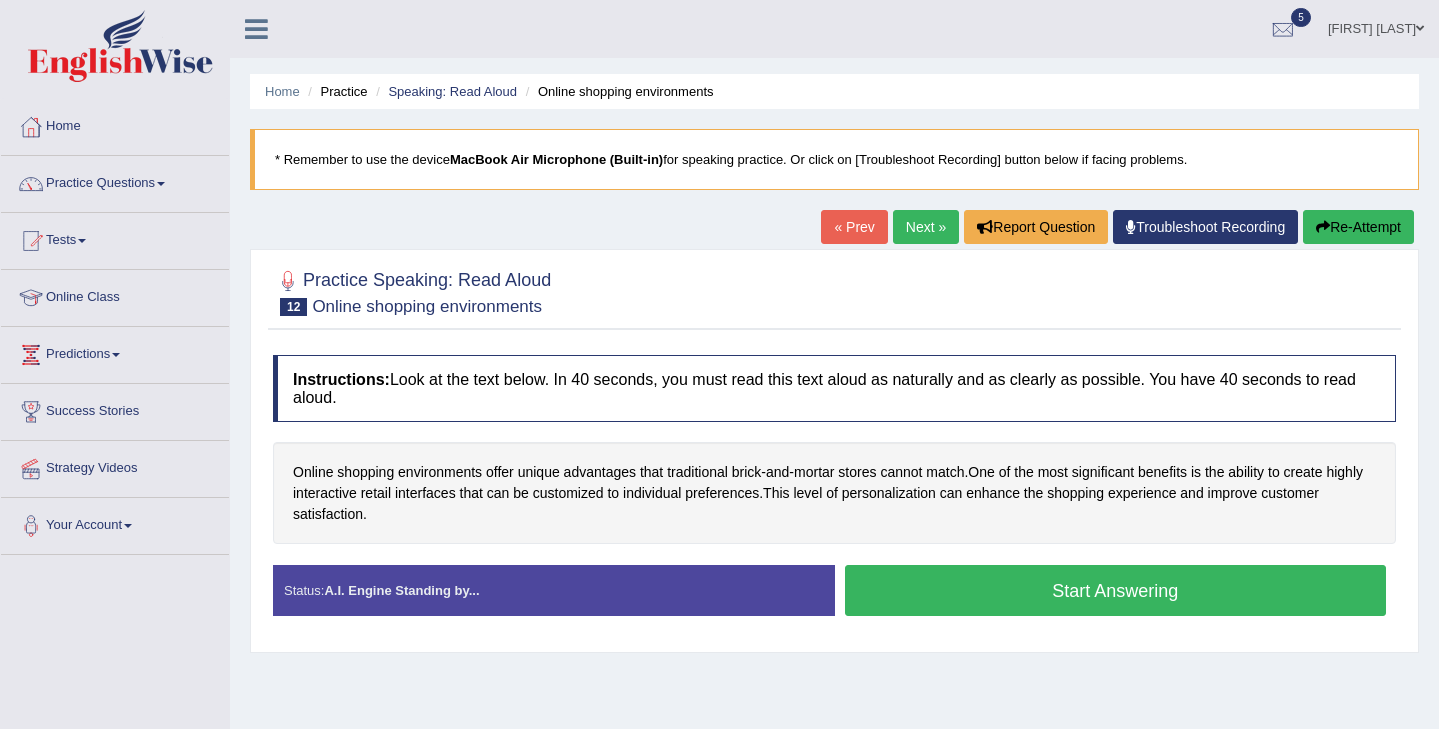 scroll, scrollTop: 0, scrollLeft: 0, axis: both 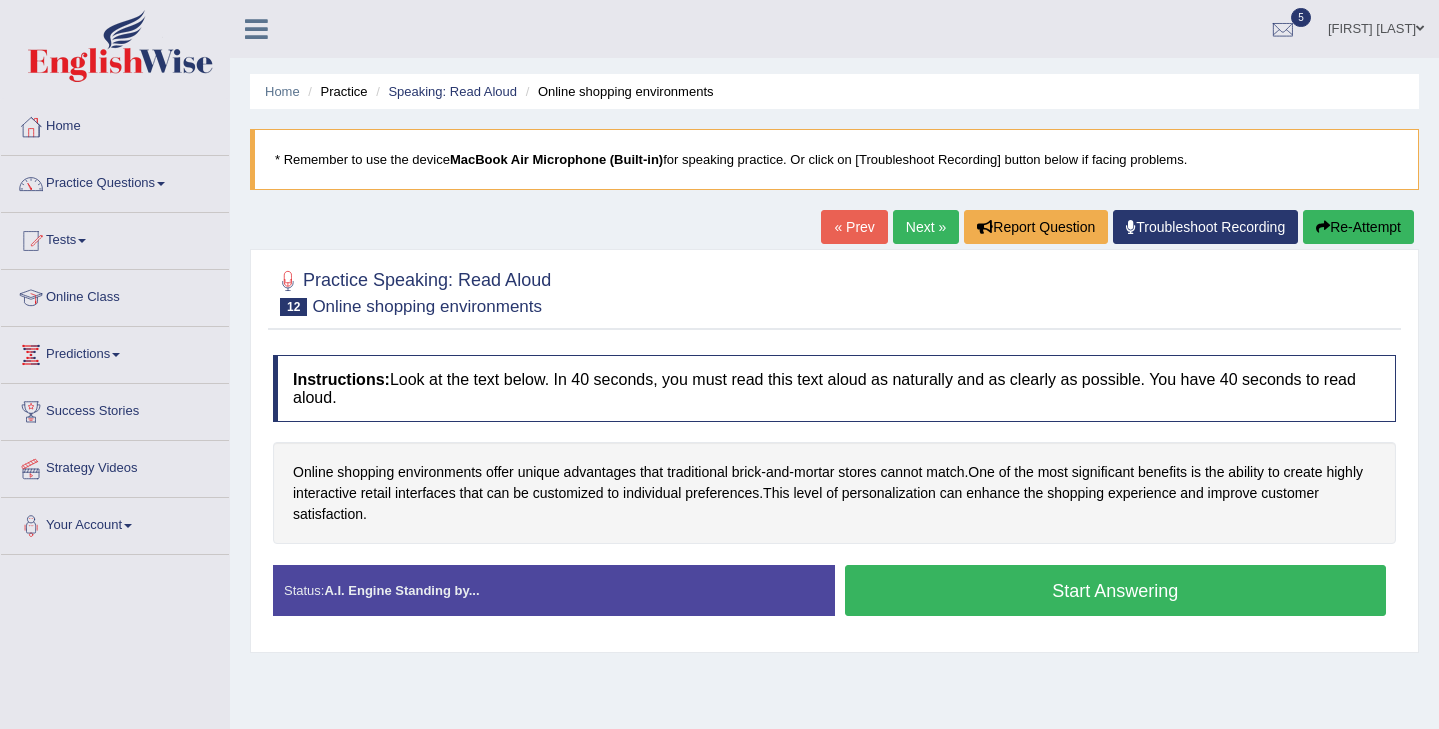 click on "Start Answering" at bounding box center (1116, 590) 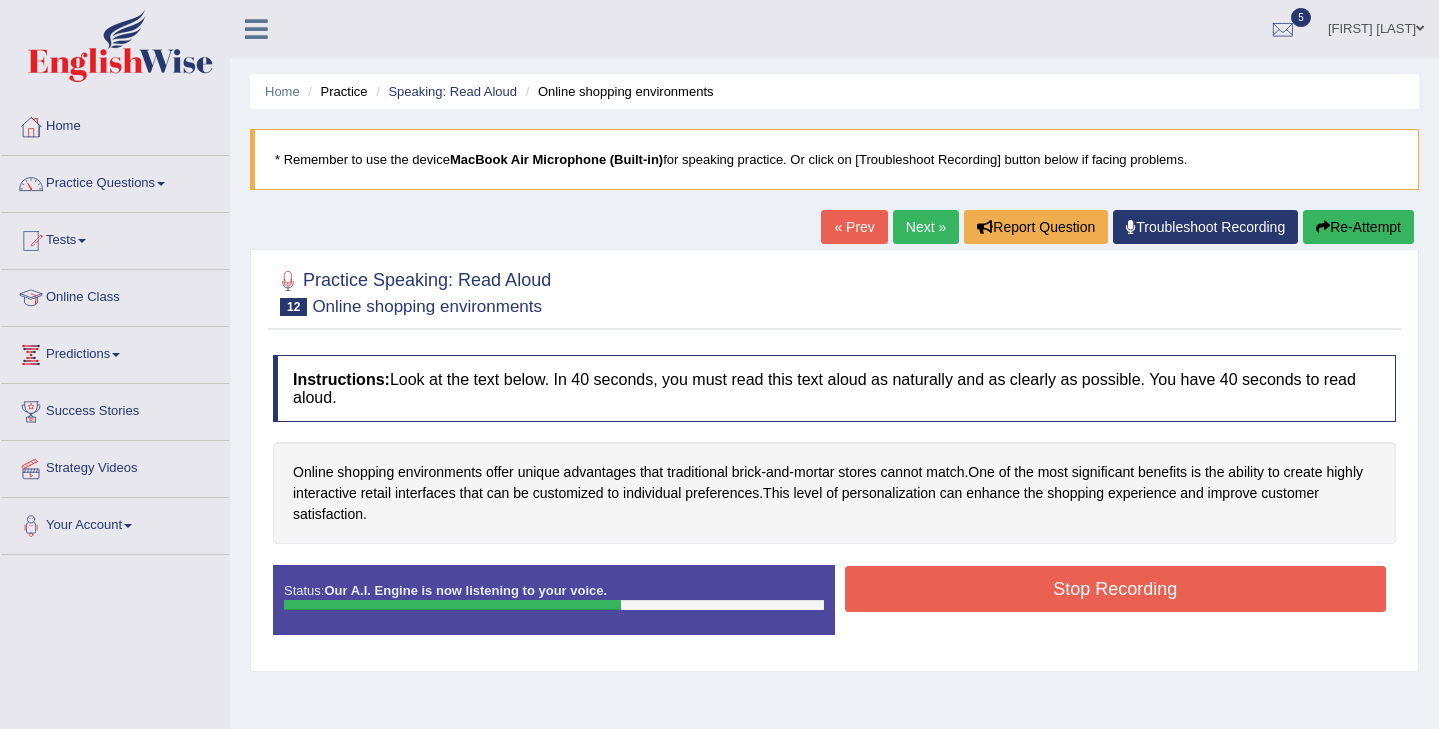 click on "Stop Recording" at bounding box center (1116, 589) 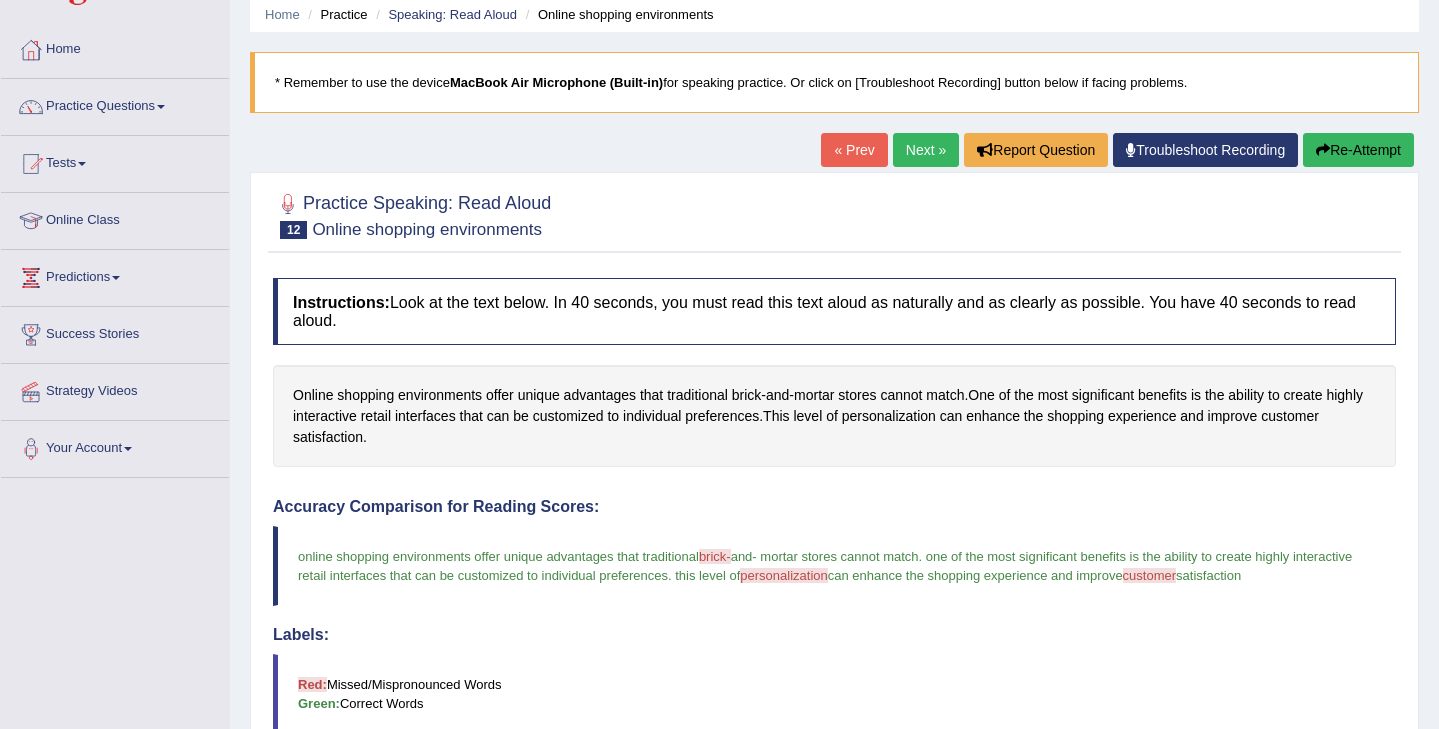 scroll, scrollTop: 0, scrollLeft: 0, axis: both 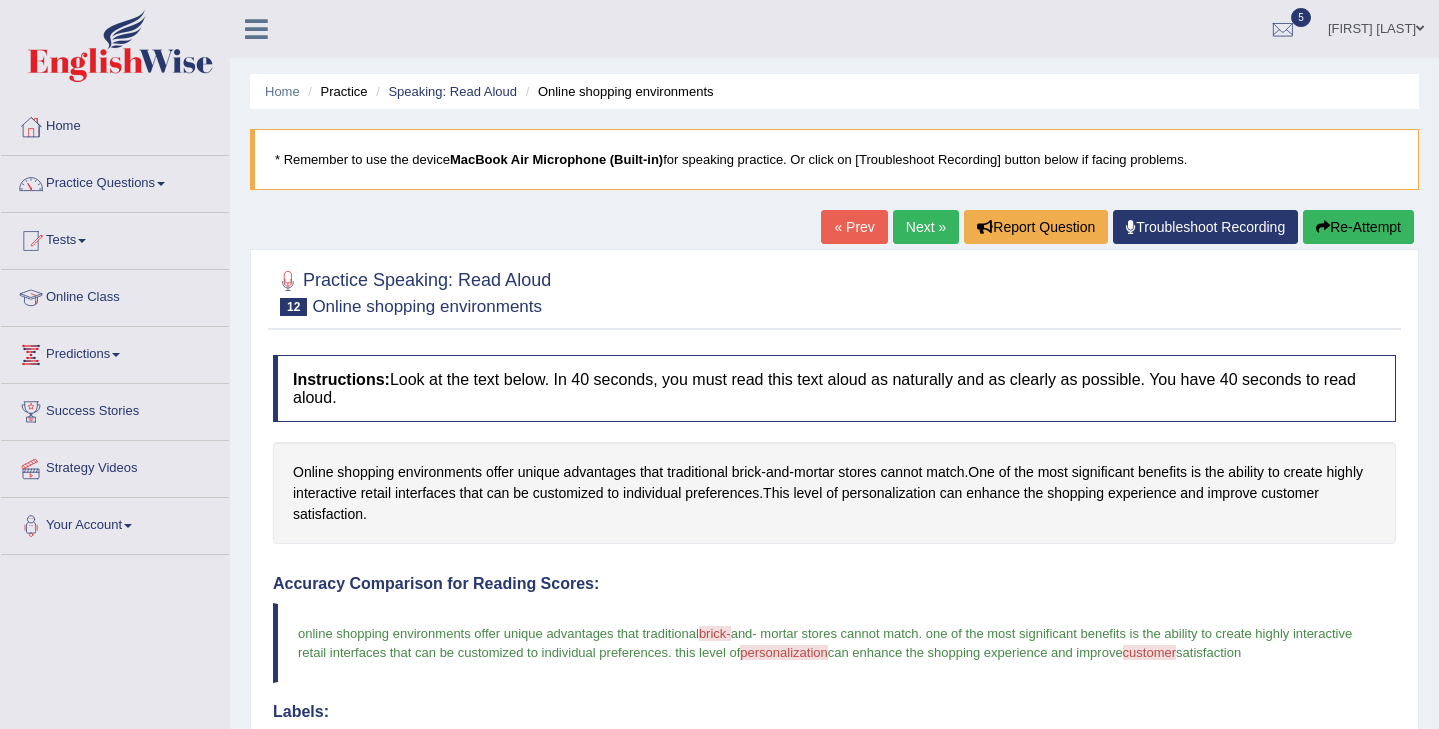 click on "Home
Practice
Speaking: Read Aloud
Online shopping environments
* Remember to use the device  MacBook Air Microphone (Built-in)  for speaking practice. Or click on [Troubleshoot Recording] button below if facing problems.
<< Prev Next >>  Report Question  Troubleshoot Recording  Re-Attempt
Practice Speaking: Read Aloud
12
Online shopping environments
Instructions:  Look at the text below. In 40 seconds, you must read this text aloud as naturally and as clearly as possible. You have 40 seconds to read aloud.
Online   shopping   environments   offer   unique   advantages   that   traditional   brick - and - mortar   stores   cannot   match .  One   of   the   most   significant   benefits   is   the   ability   to   create   highly   interactive   retail   interfaces   that   can   be   customized   to   individual" at bounding box center [834, 648] 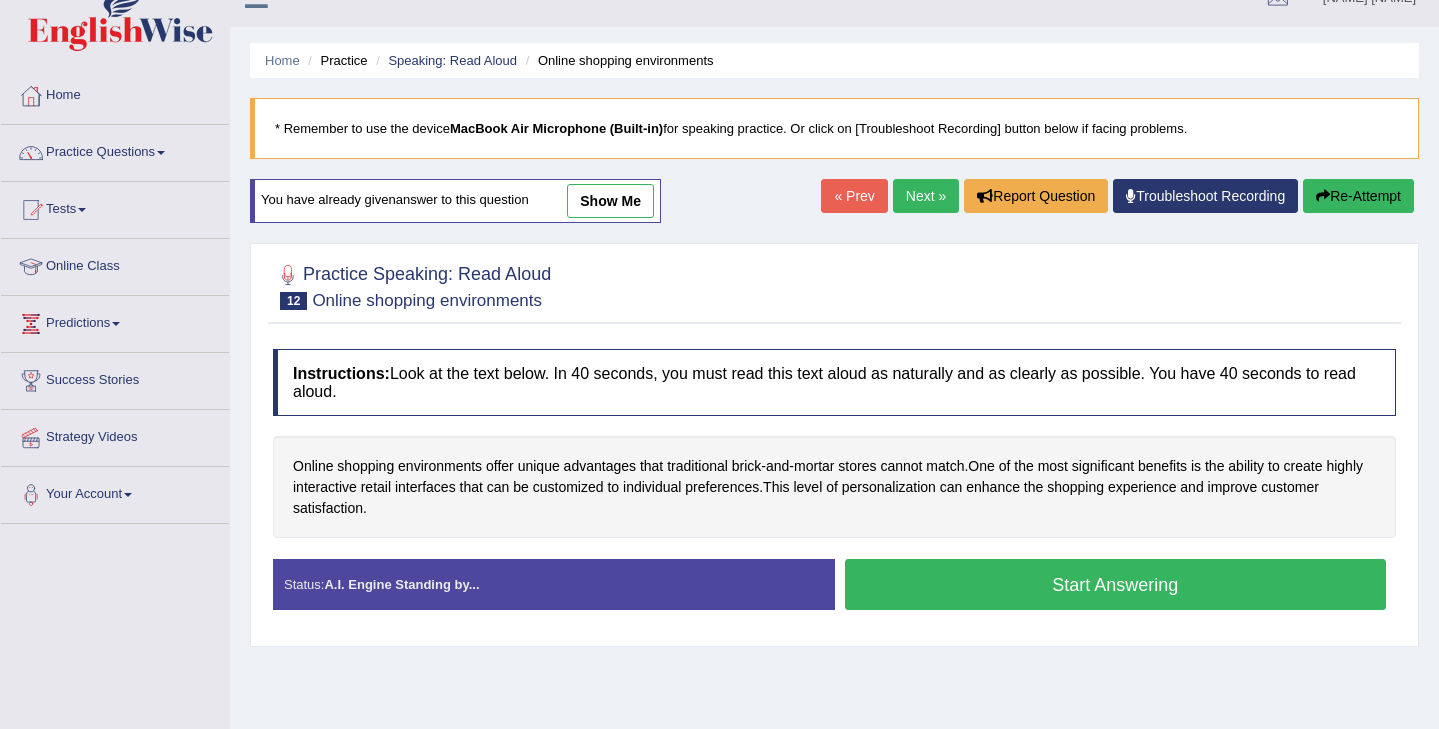 scroll, scrollTop: 0, scrollLeft: 0, axis: both 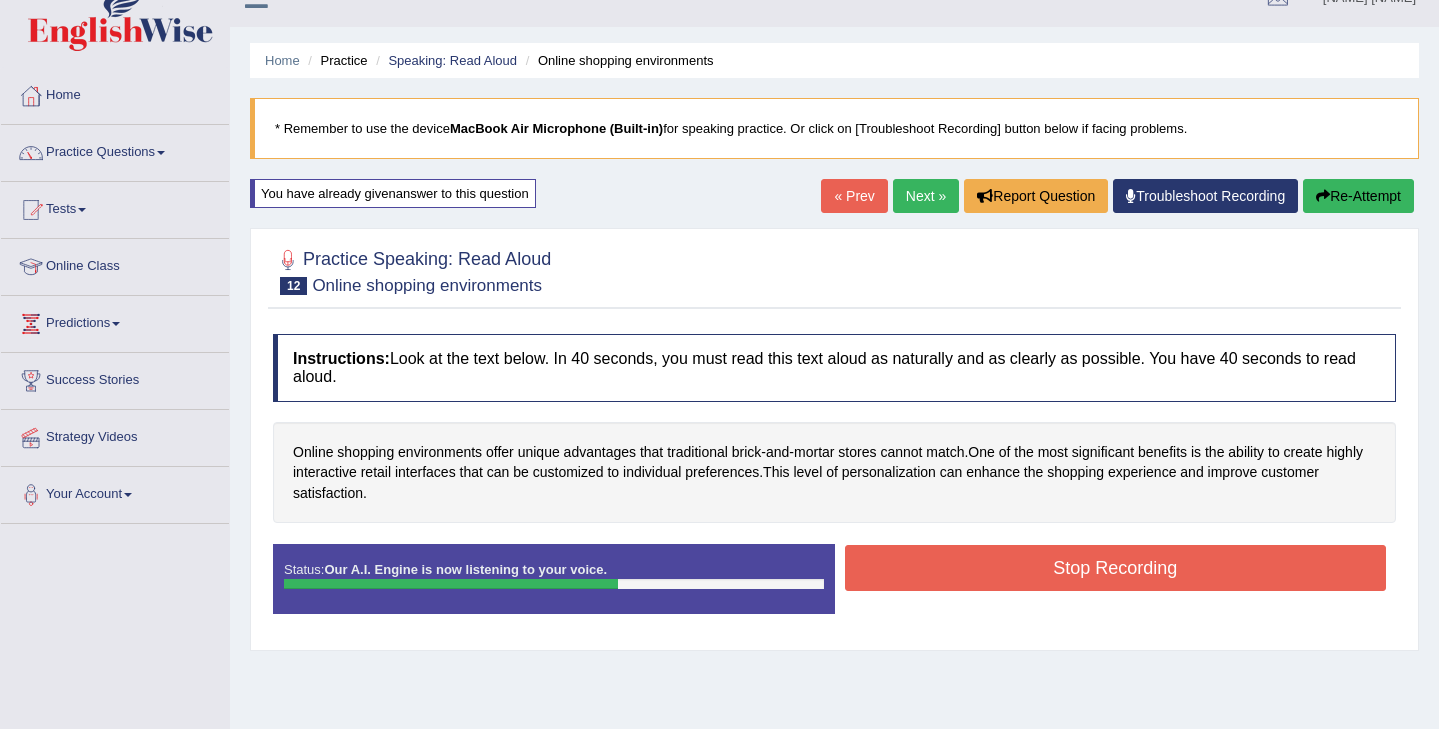 click on "Stop Recording" at bounding box center [1116, 568] 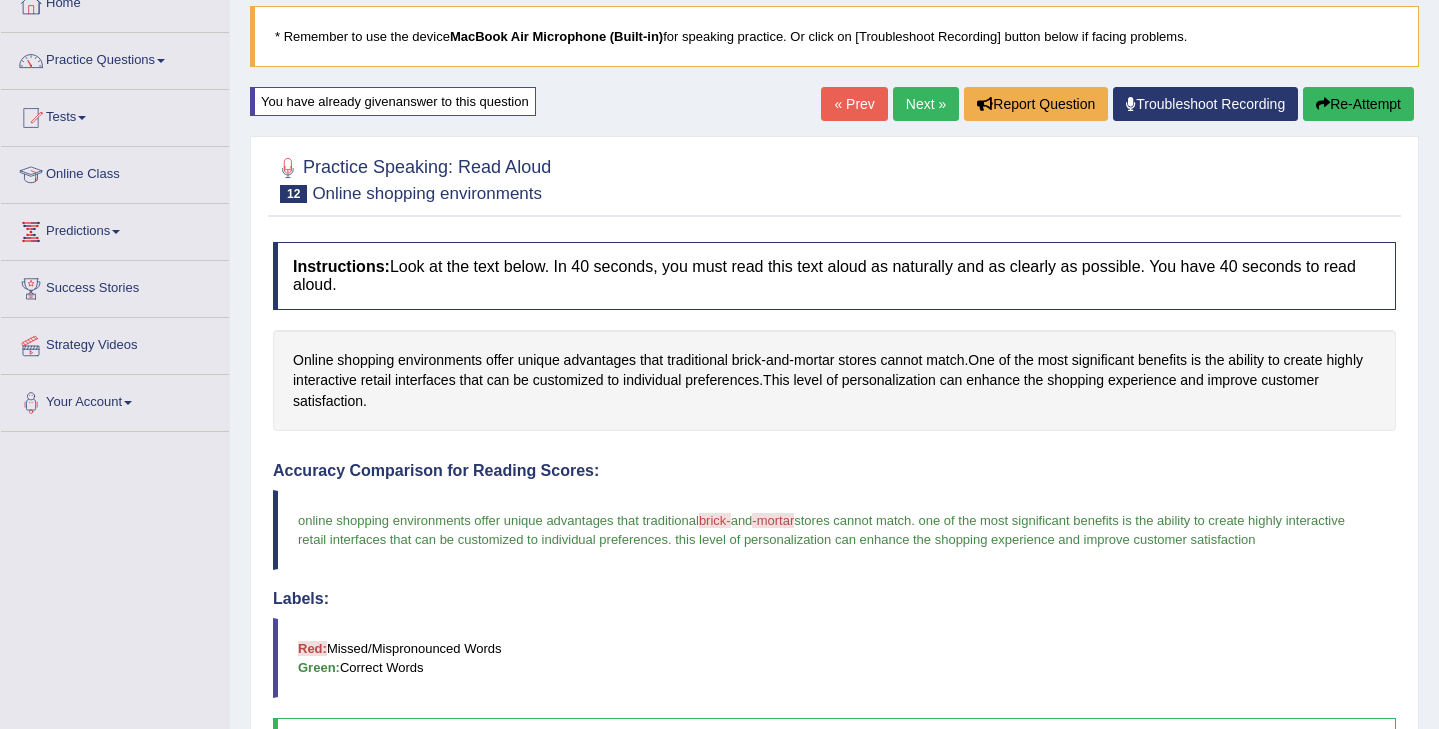 scroll, scrollTop: 0, scrollLeft: 0, axis: both 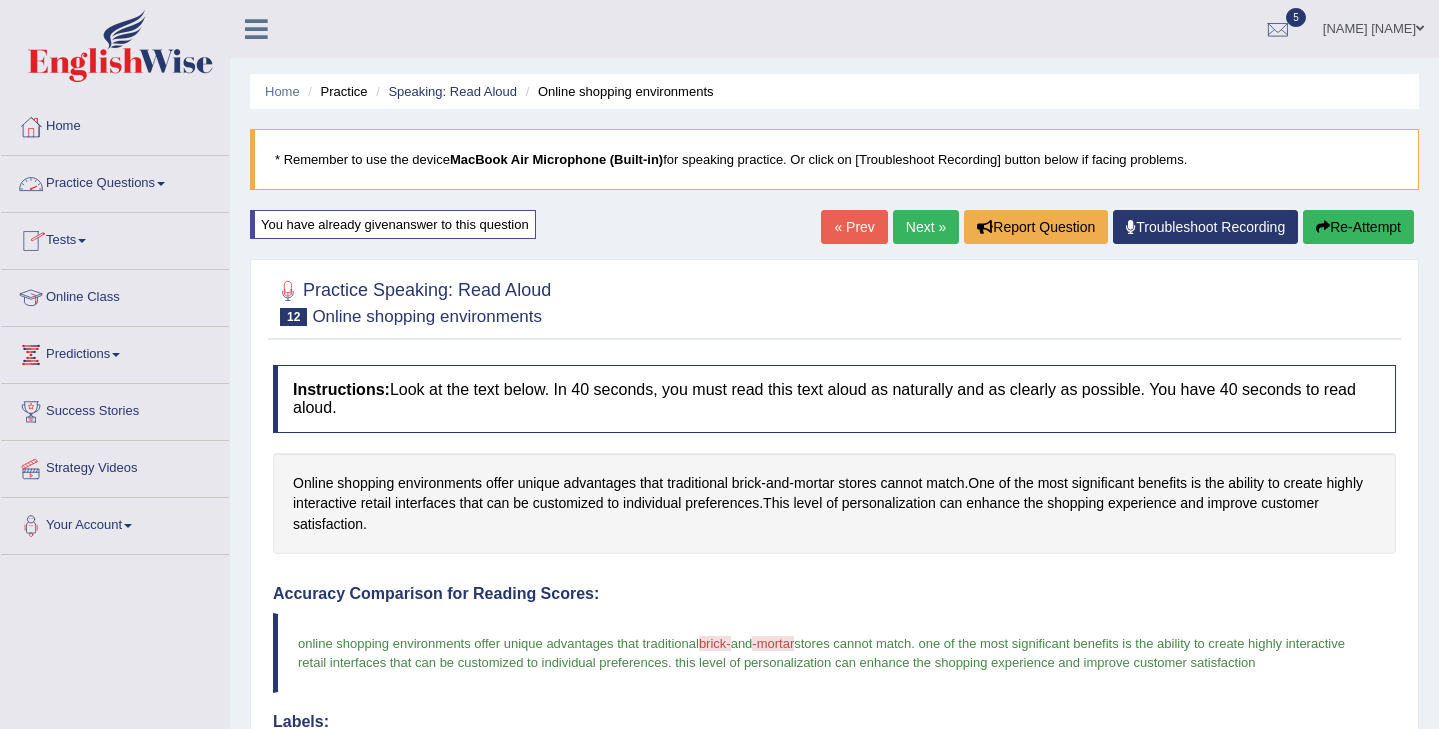 click on "Practice Questions" at bounding box center (115, 181) 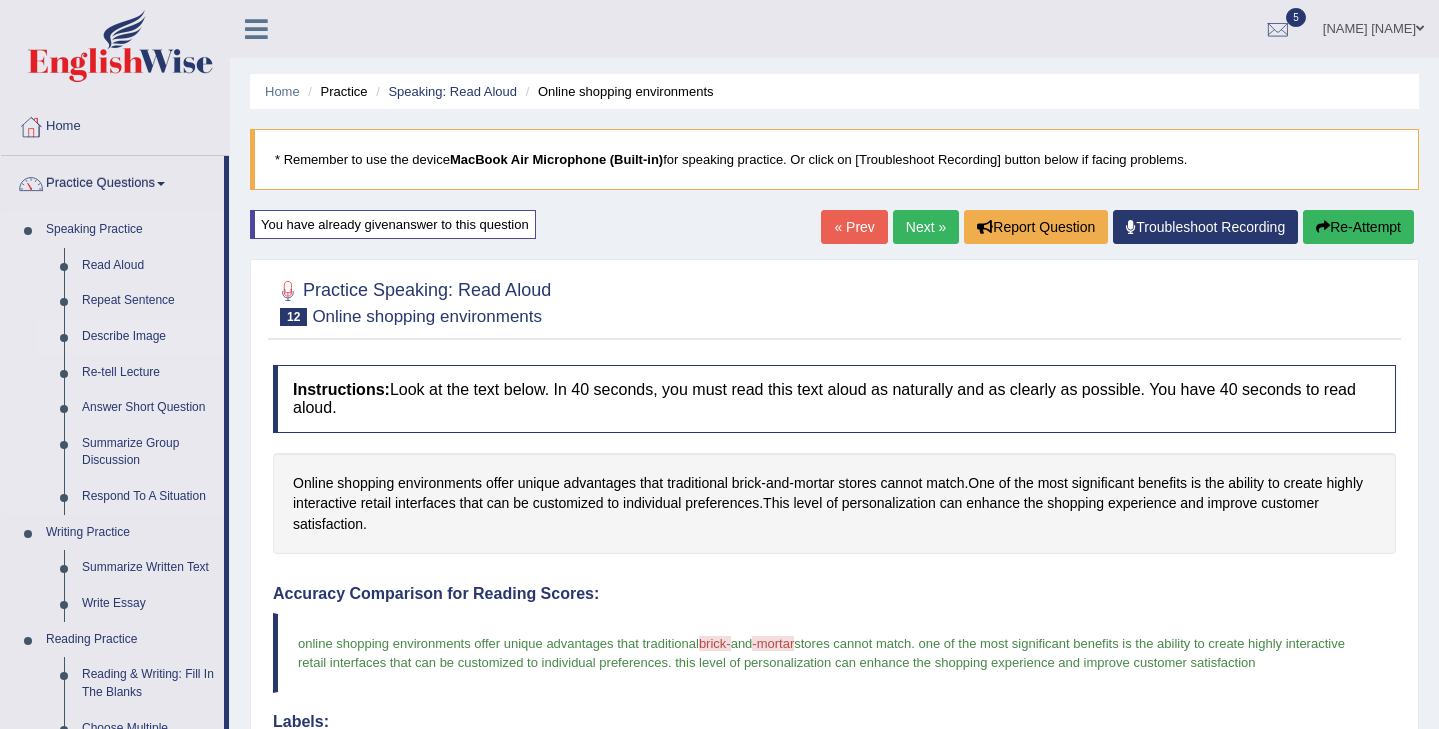 click on "Describe Image" at bounding box center [148, 337] 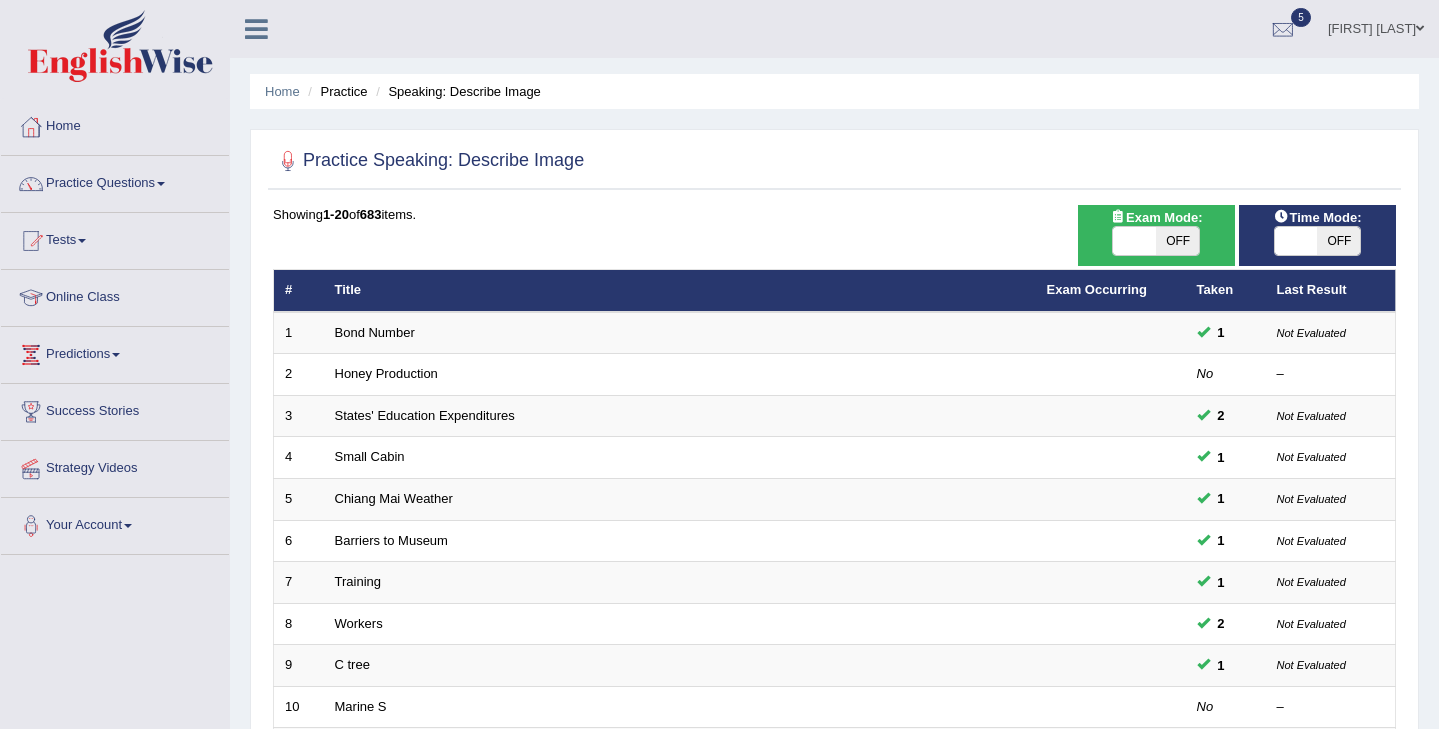 scroll, scrollTop: 0, scrollLeft: 0, axis: both 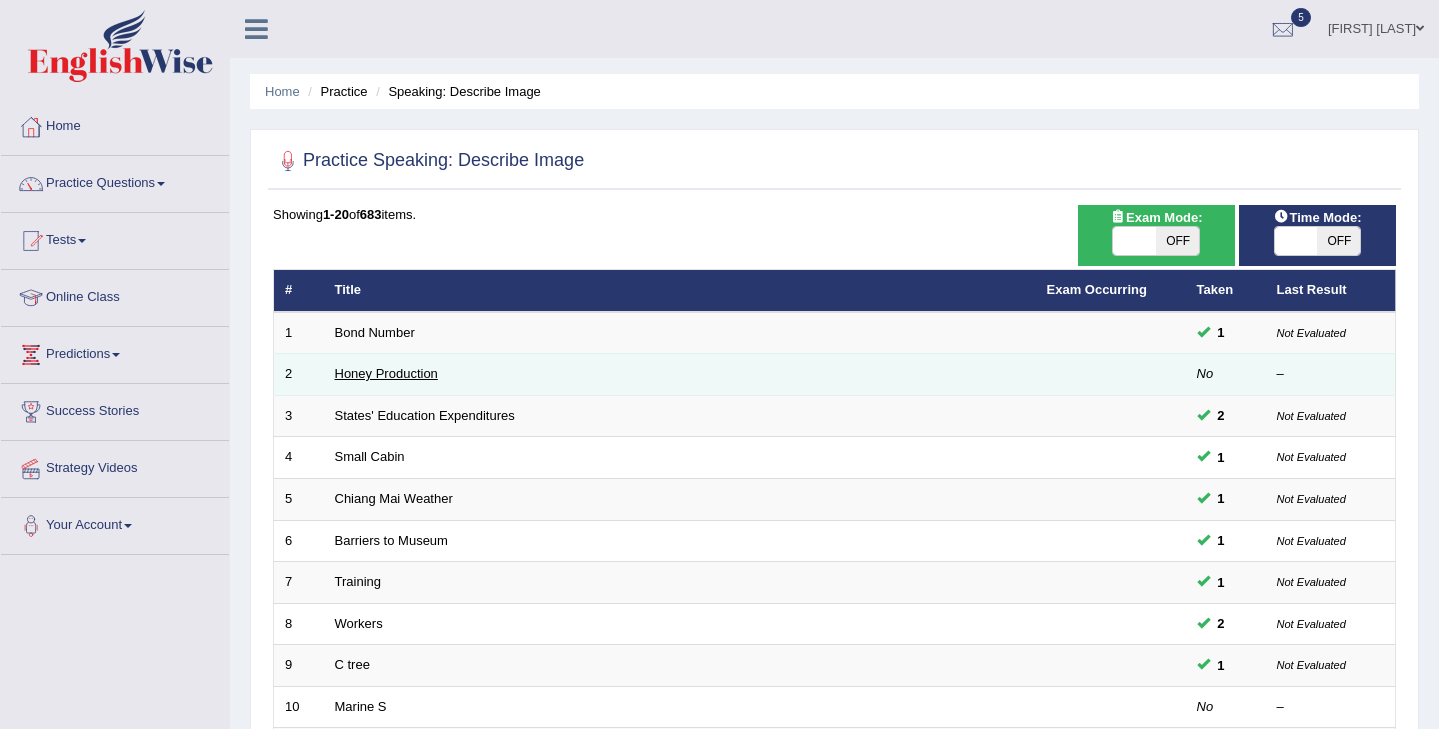 click on "Honey Production" at bounding box center [386, 373] 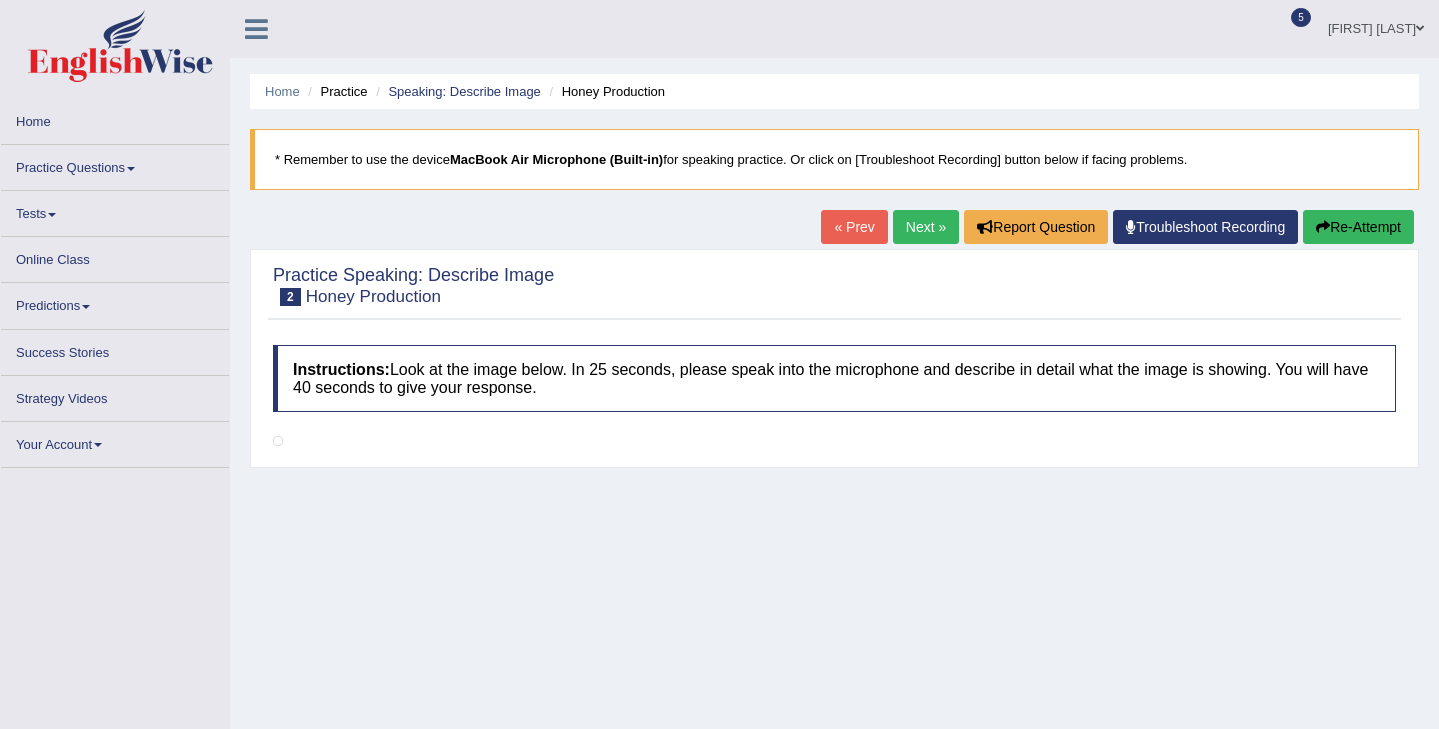 scroll, scrollTop: 0, scrollLeft: 0, axis: both 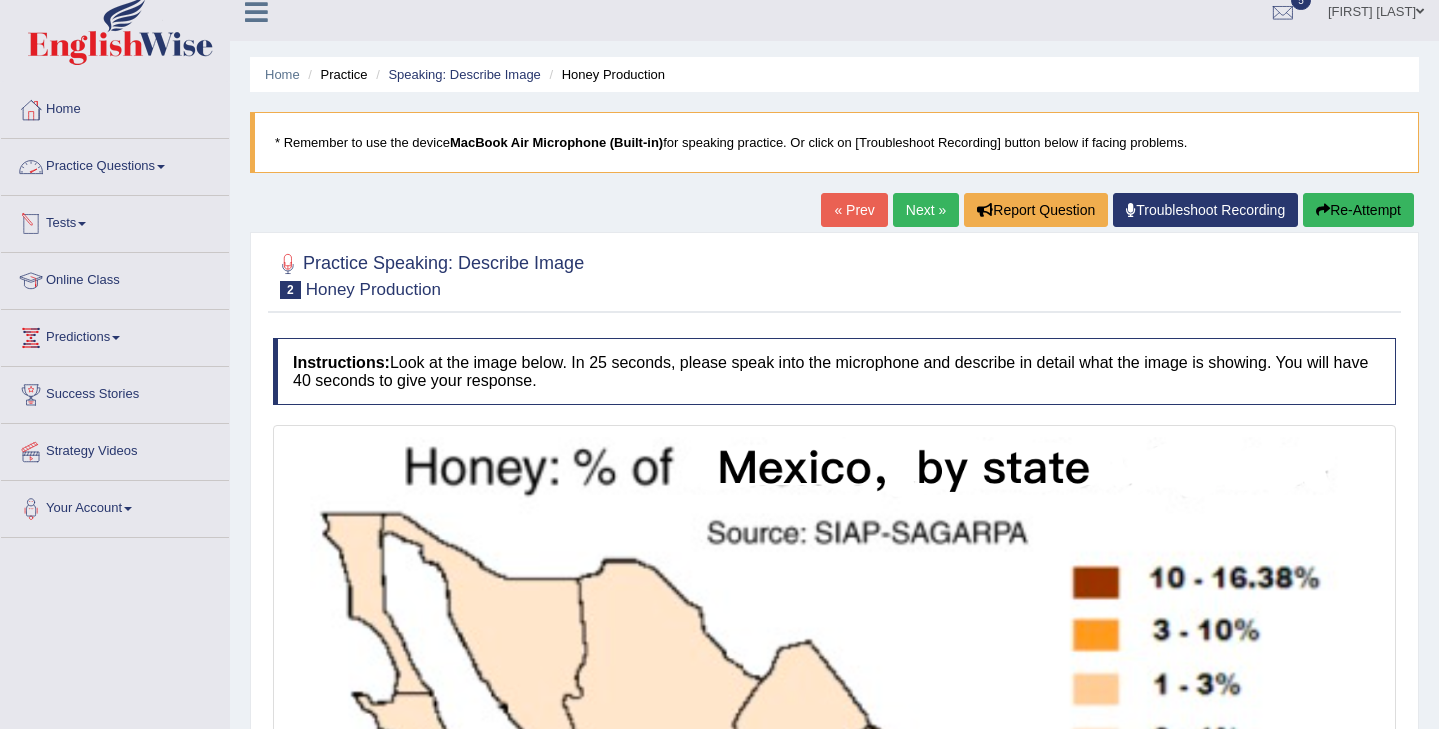 click on "Practice Questions" at bounding box center [115, 164] 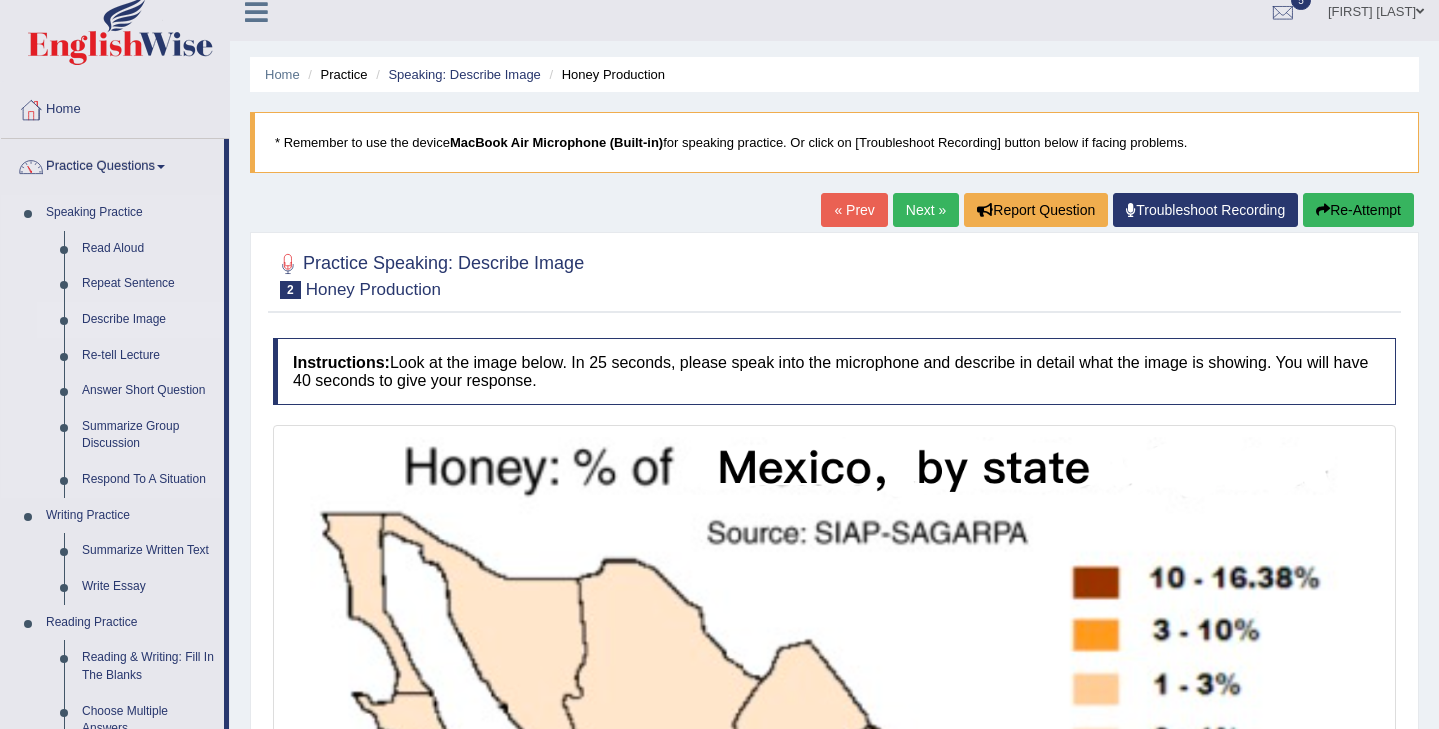 click on "Describe Image" at bounding box center [148, 320] 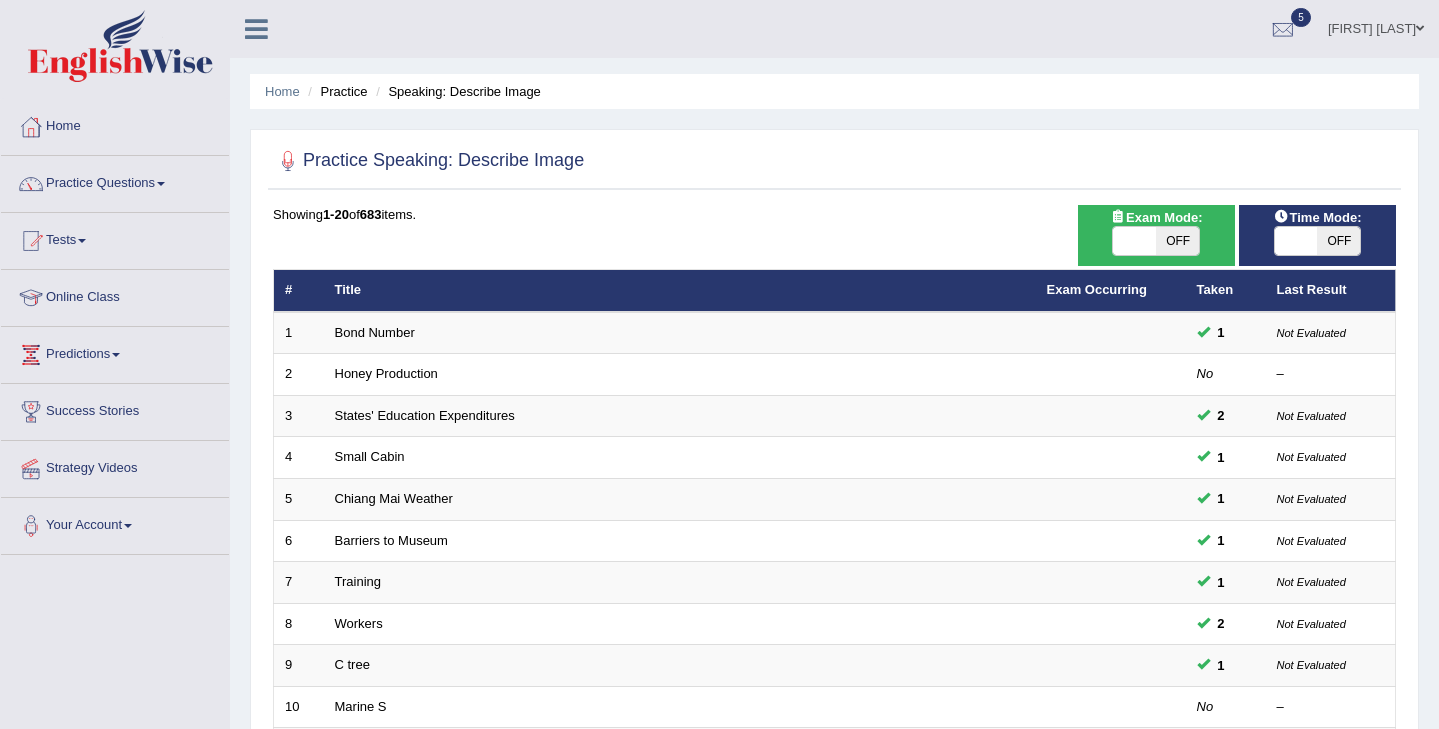 scroll, scrollTop: 183, scrollLeft: 0, axis: vertical 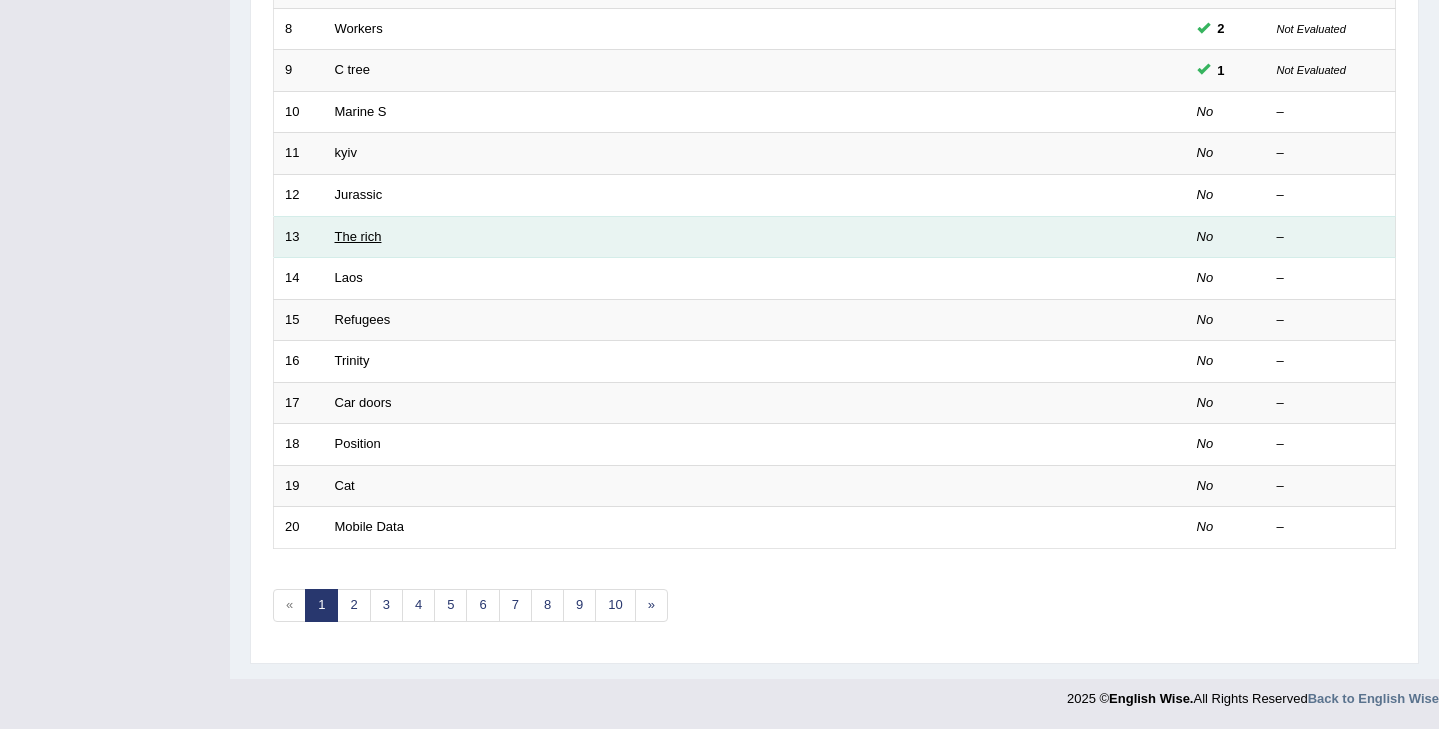 click on "The rich" at bounding box center (358, 236) 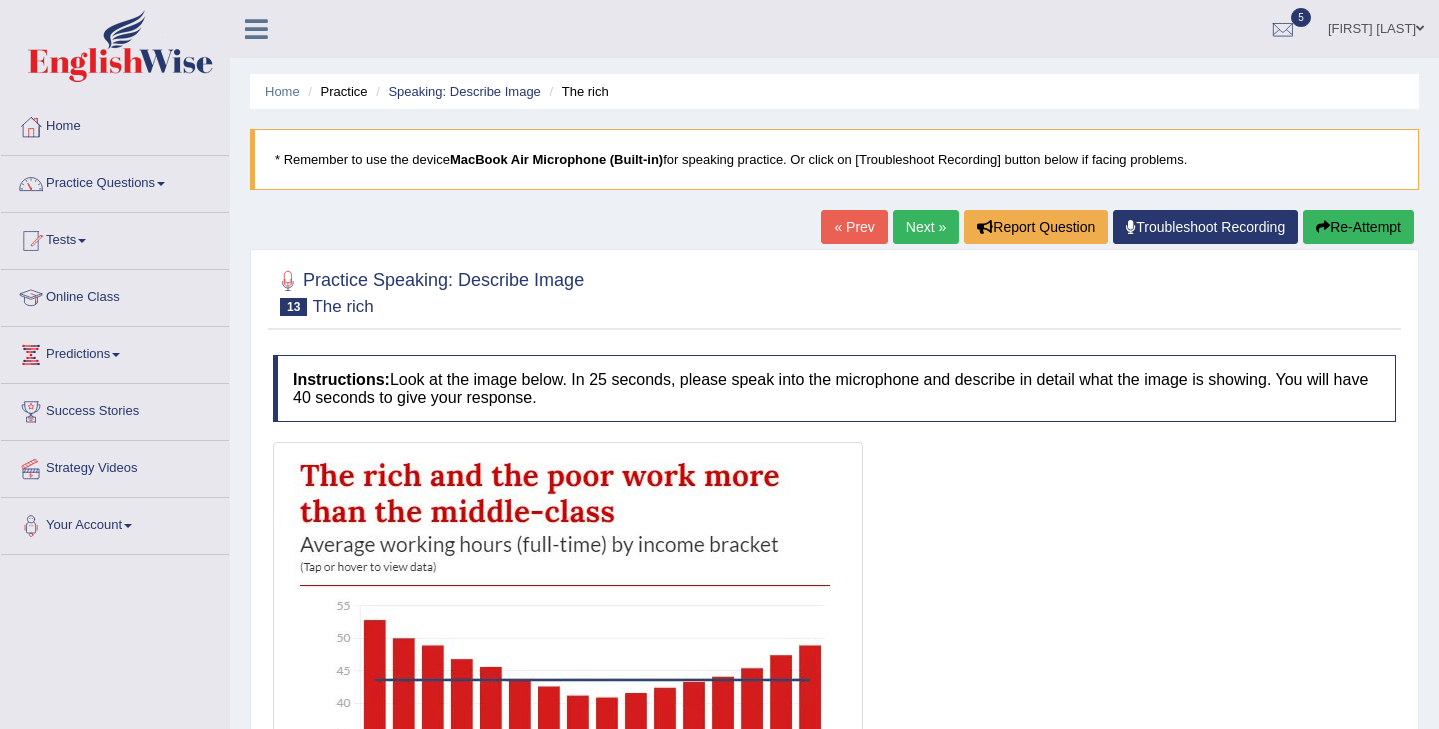 scroll, scrollTop: 0, scrollLeft: 0, axis: both 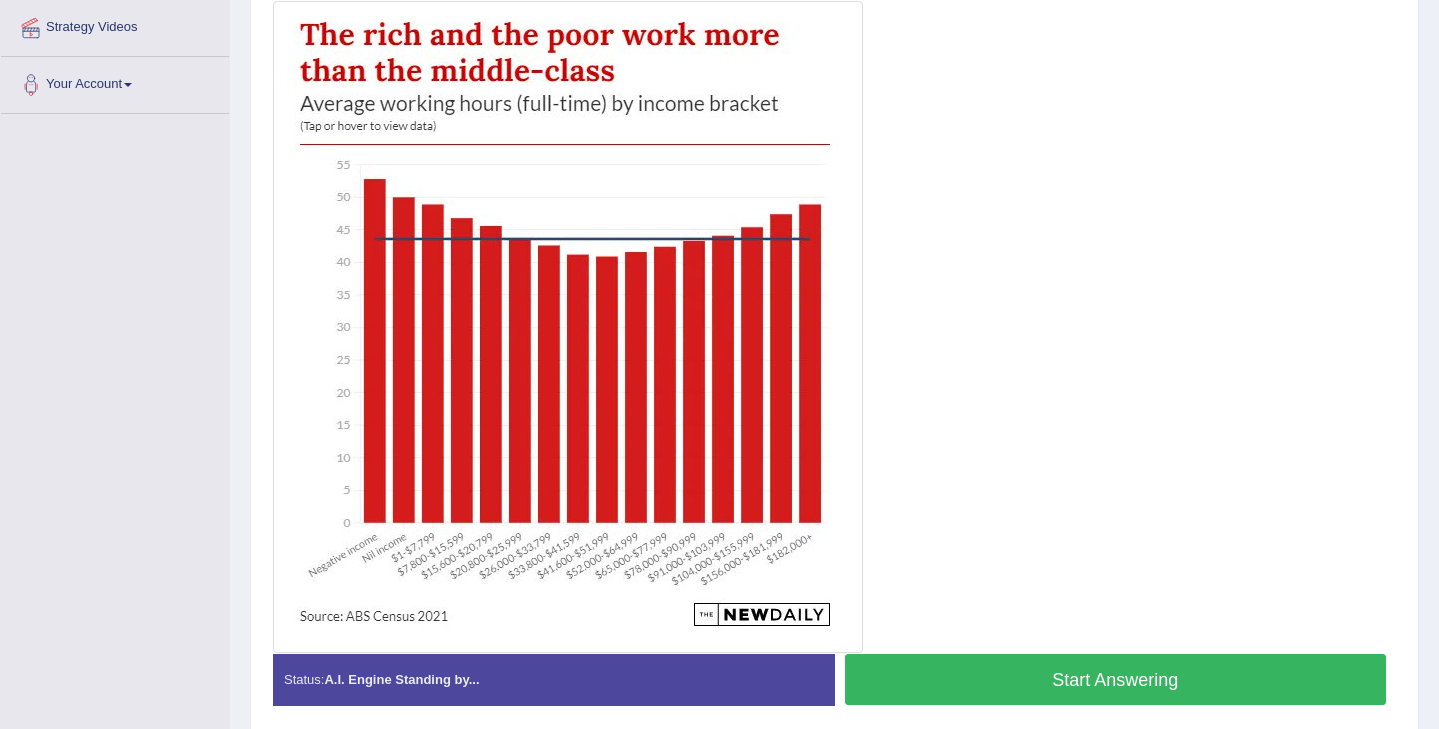 click on "Start Answering" at bounding box center [1116, 679] 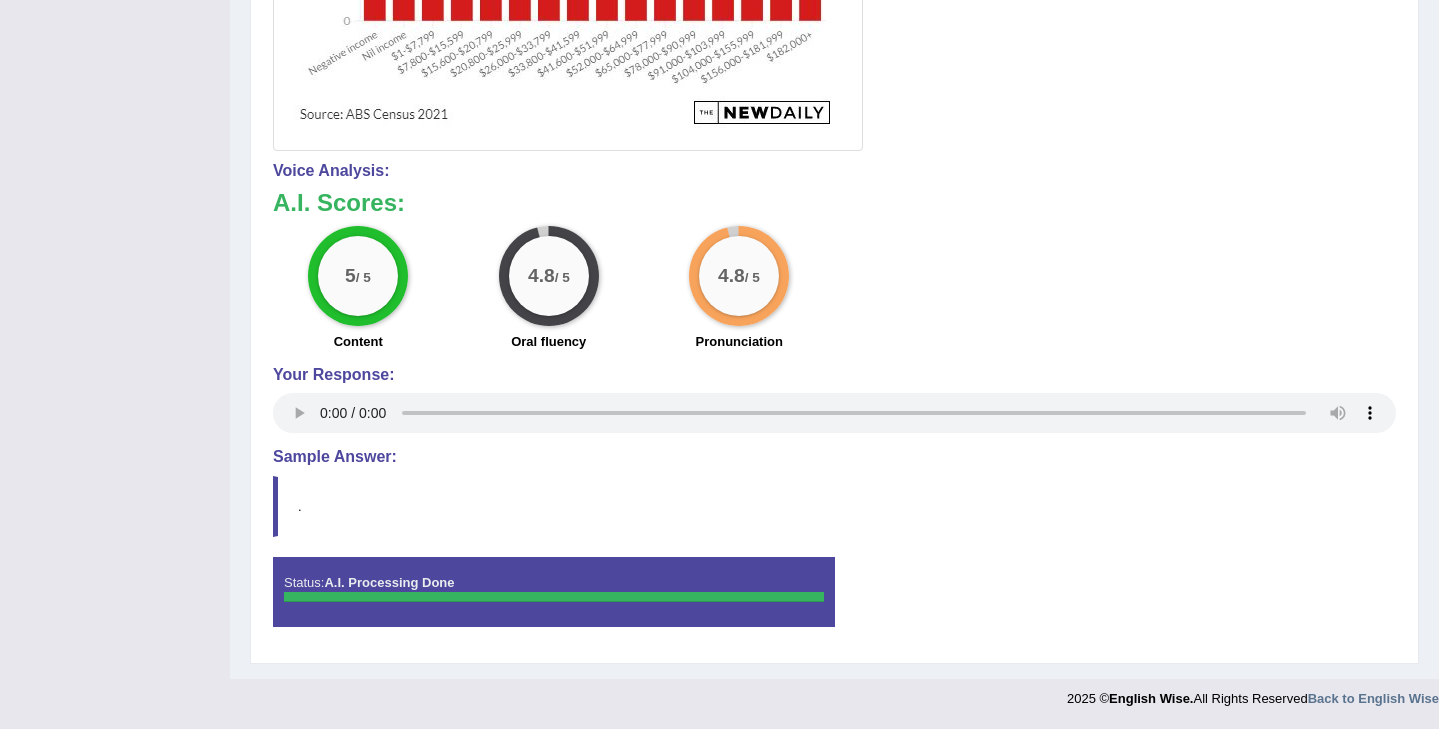 scroll, scrollTop: 0, scrollLeft: 0, axis: both 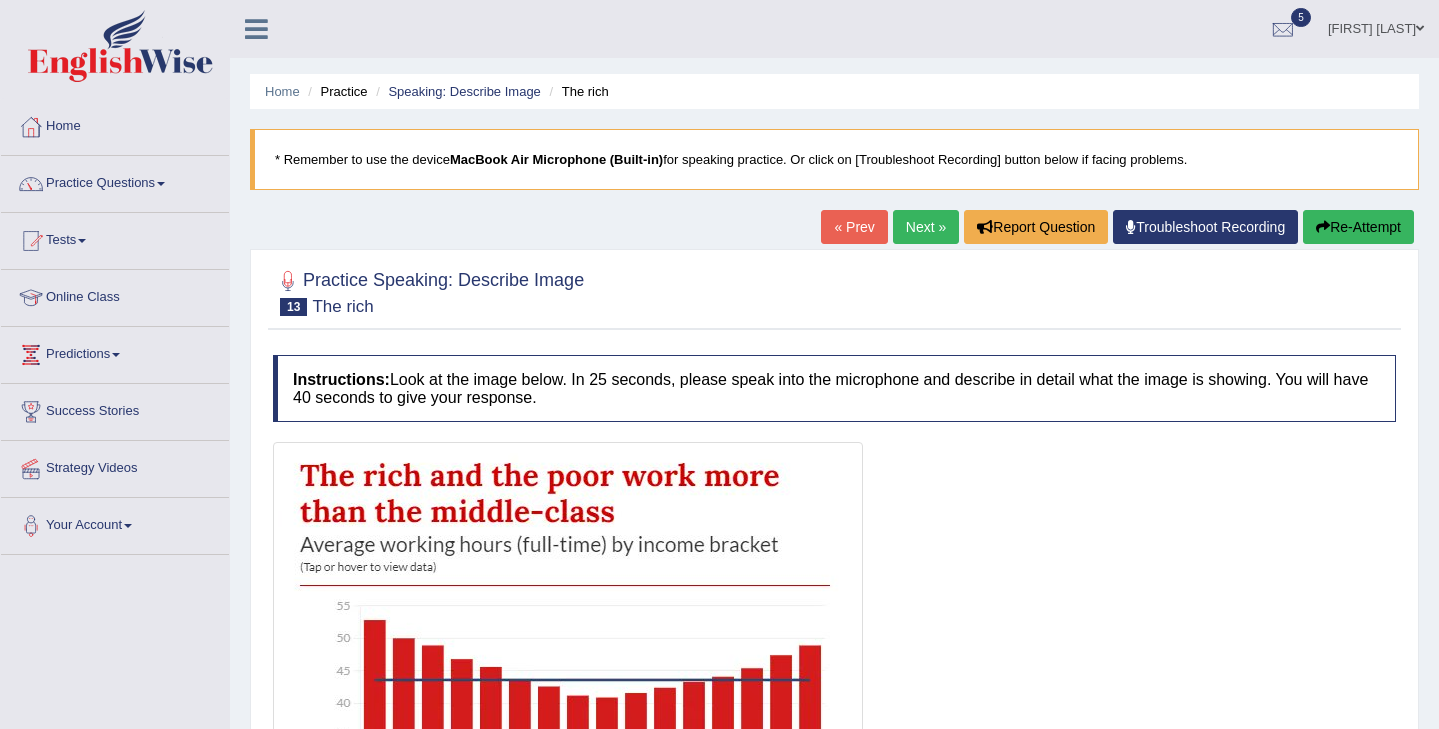 click on "Next »" at bounding box center (926, 227) 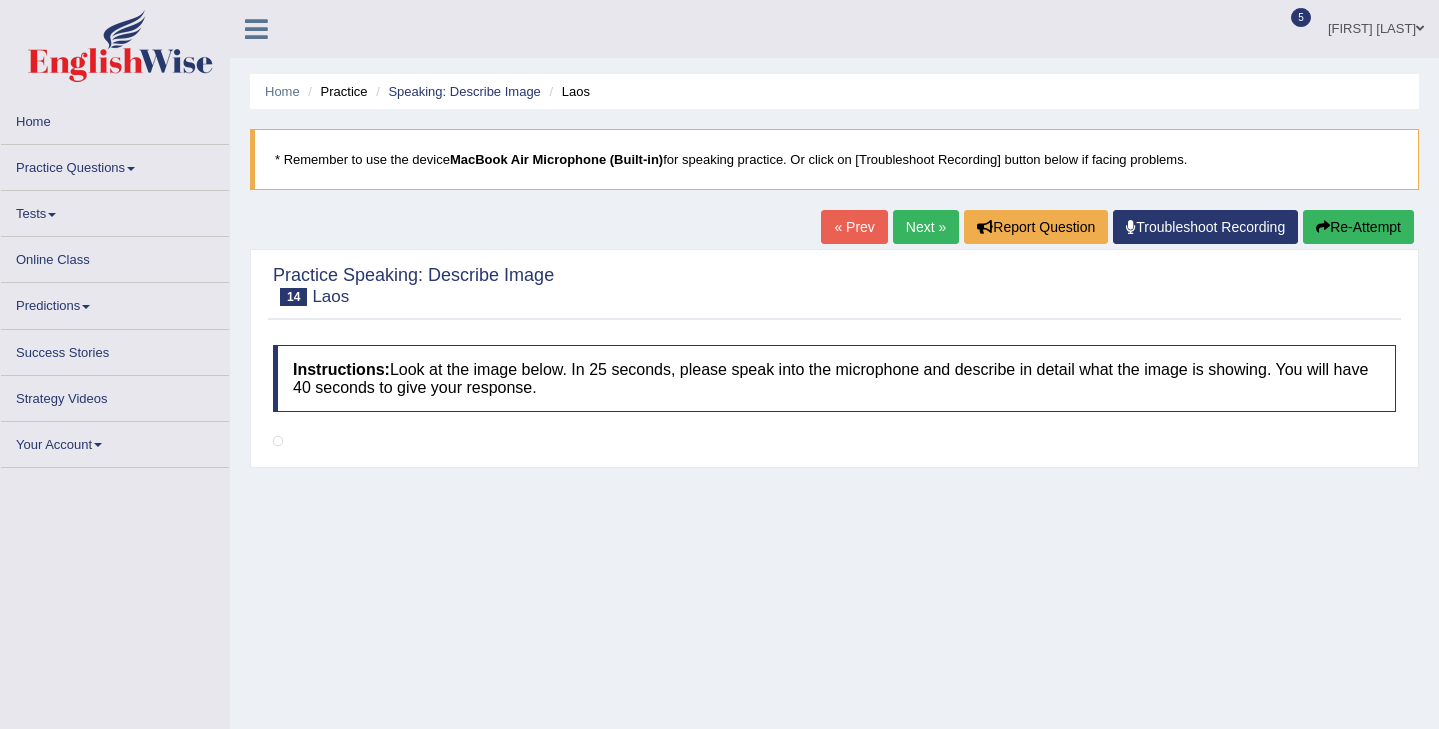 scroll, scrollTop: 0, scrollLeft: 0, axis: both 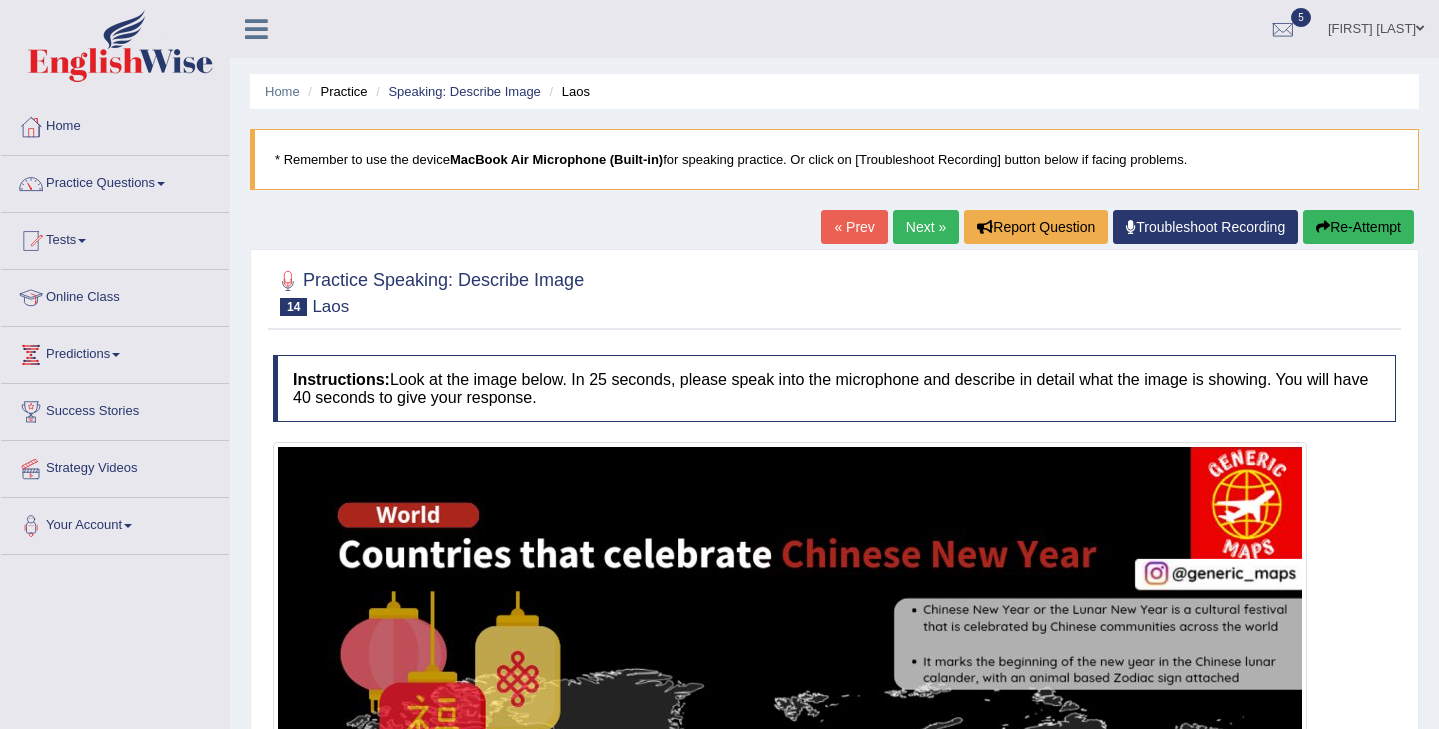 click on "Next »" at bounding box center [926, 227] 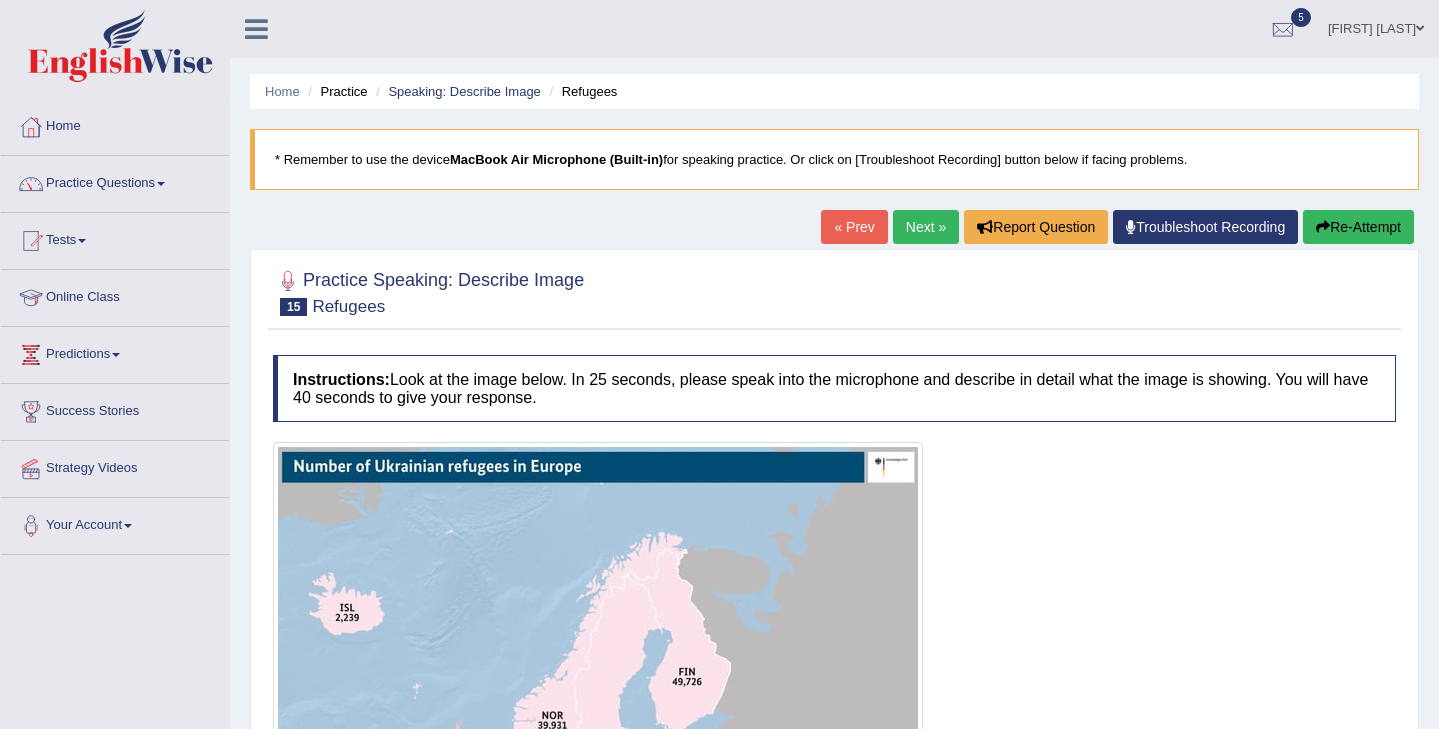 scroll, scrollTop: 33, scrollLeft: 0, axis: vertical 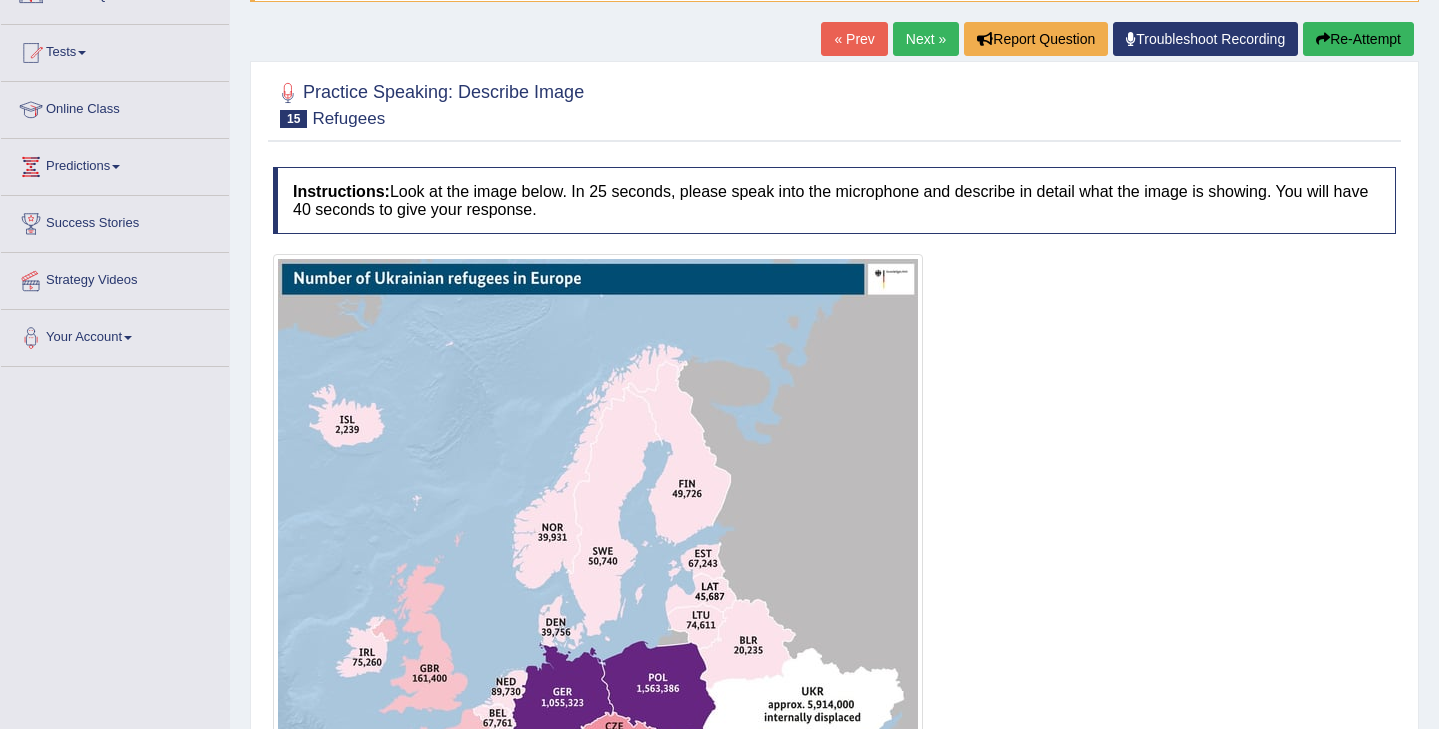 click on "Next »" at bounding box center [926, 39] 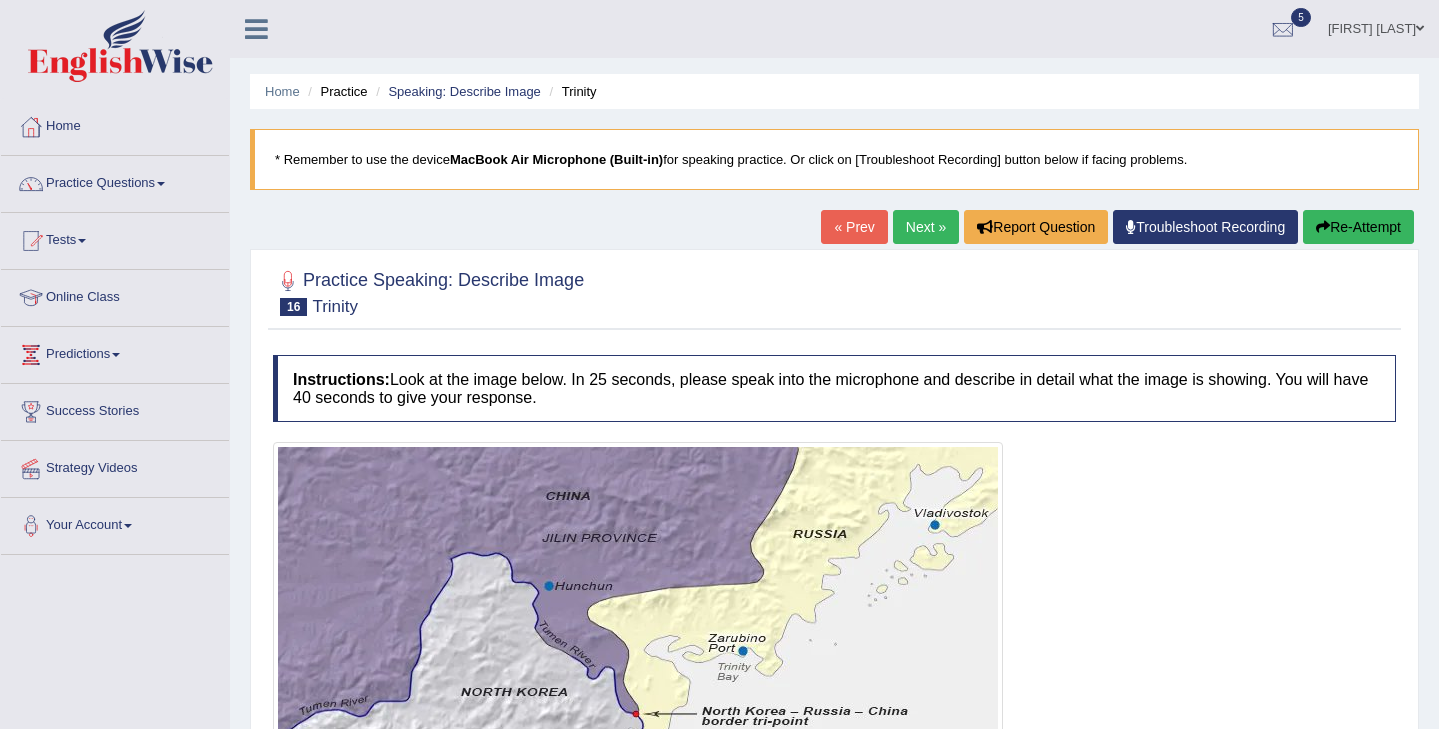scroll, scrollTop: 0, scrollLeft: 0, axis: both 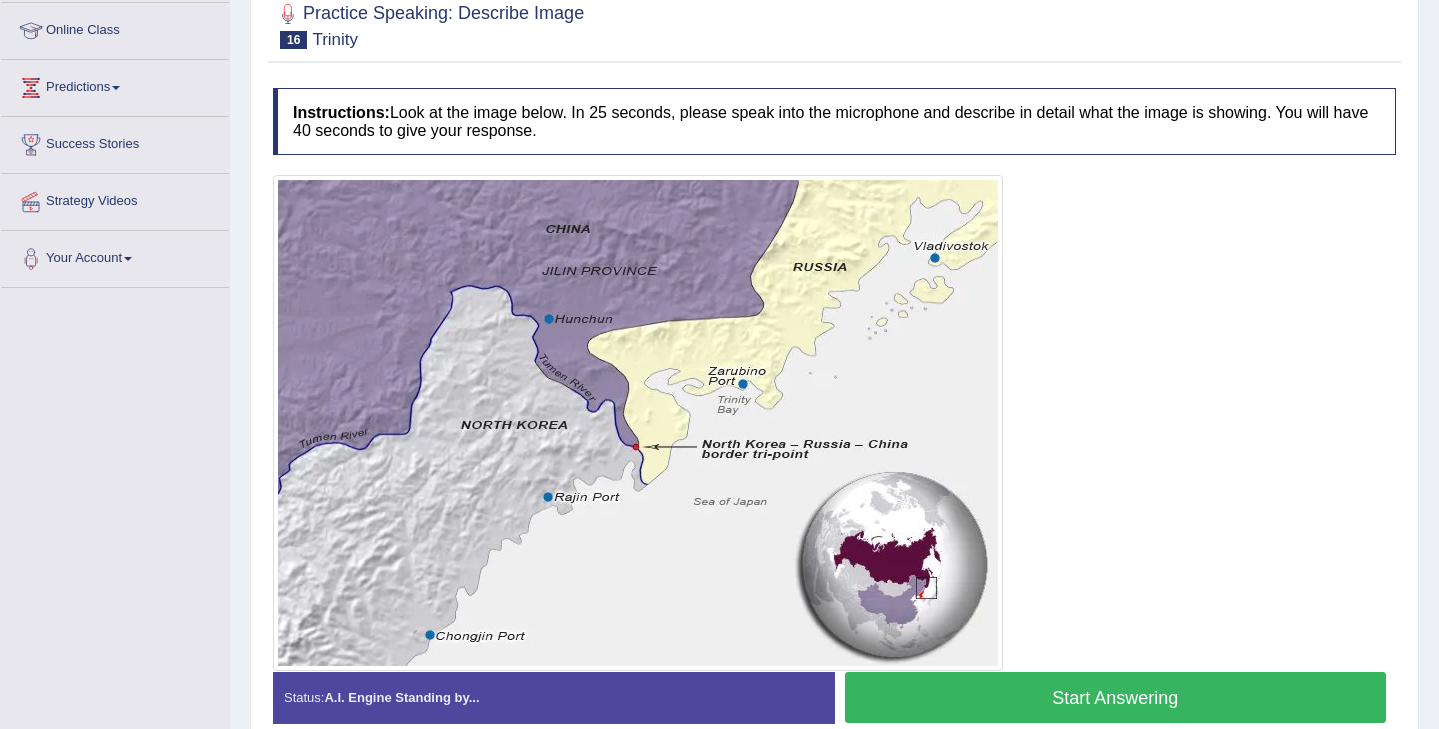 click on "Start Answering" at bounding box center [1116, 697] 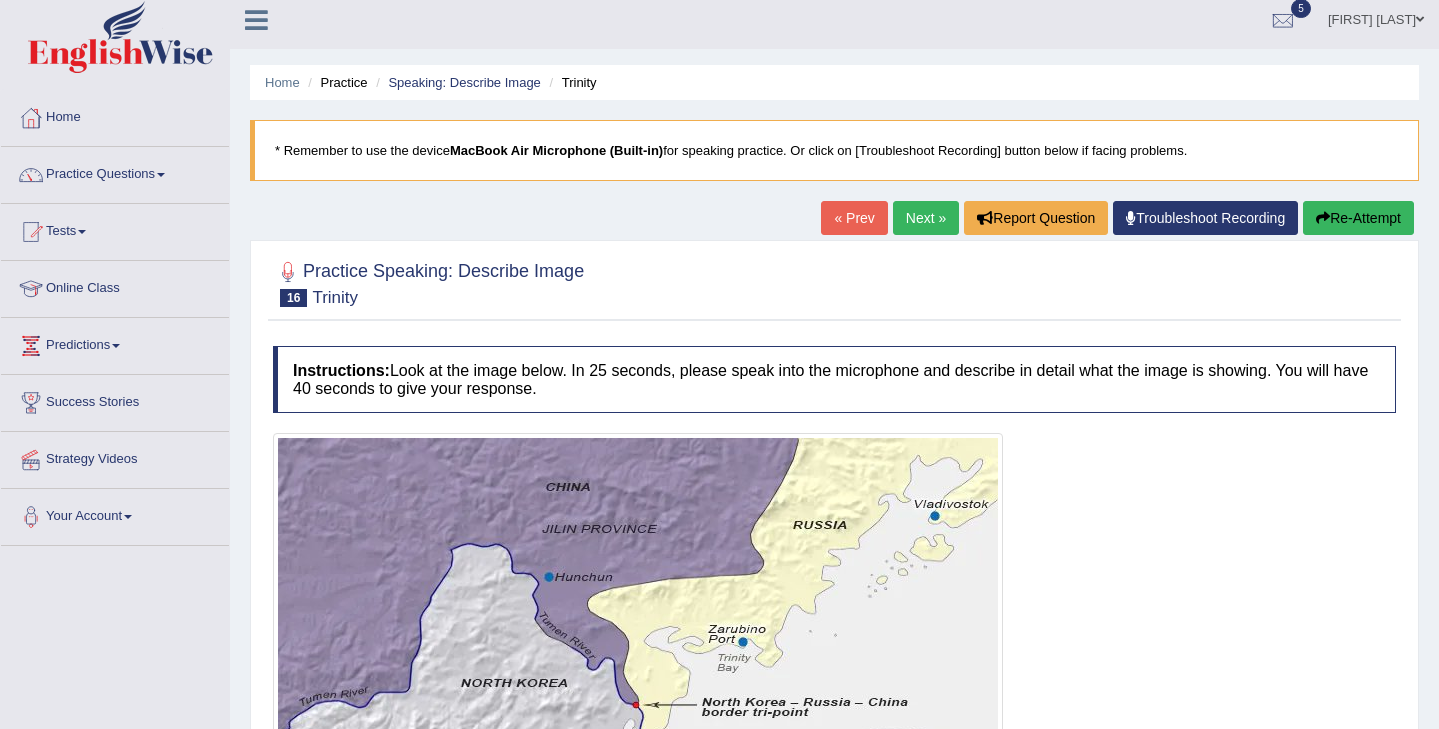 scroll, scrollTop: 0, scrollLeft: 0, axis: both 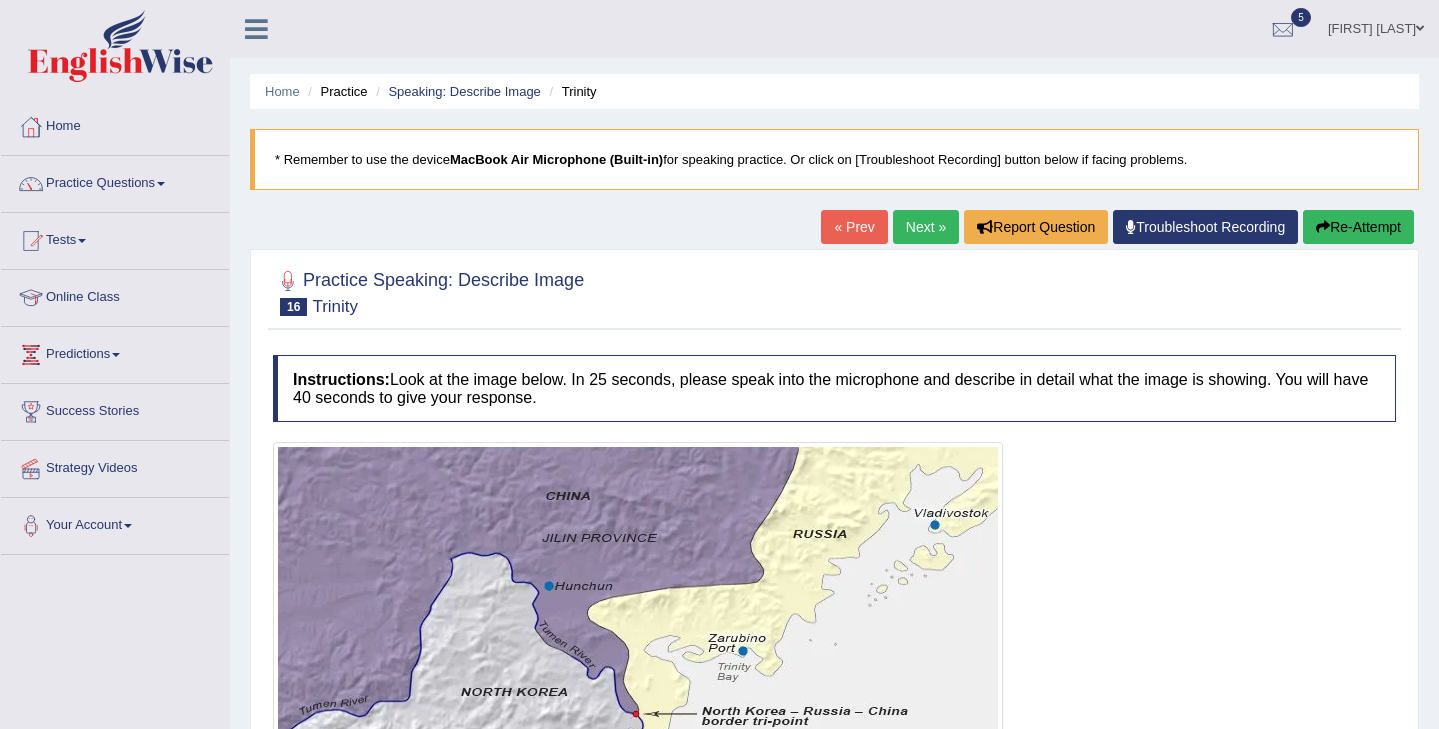 click on "Next »" at bounding box center (926, 227) 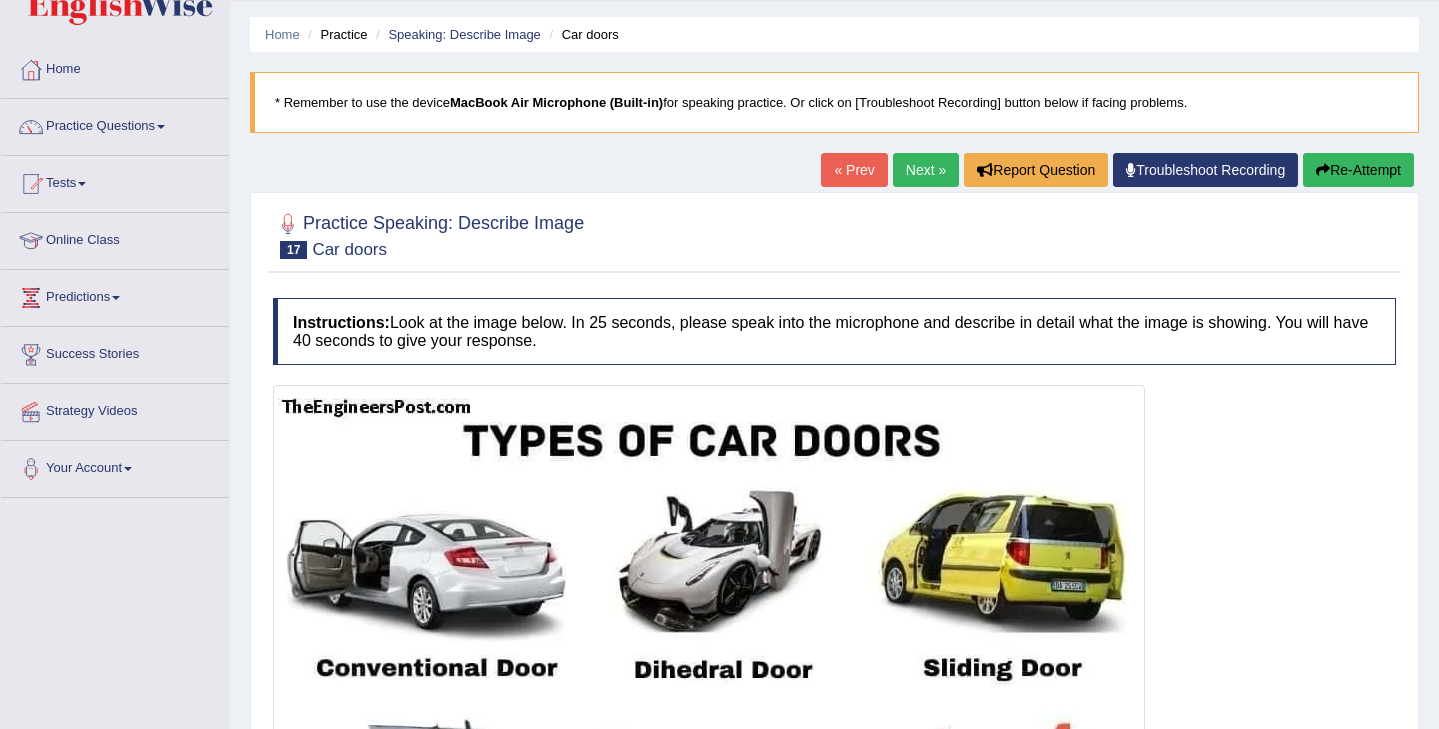 scroll, scrollTop: 214, scrollLeft: 0, axis: vertical 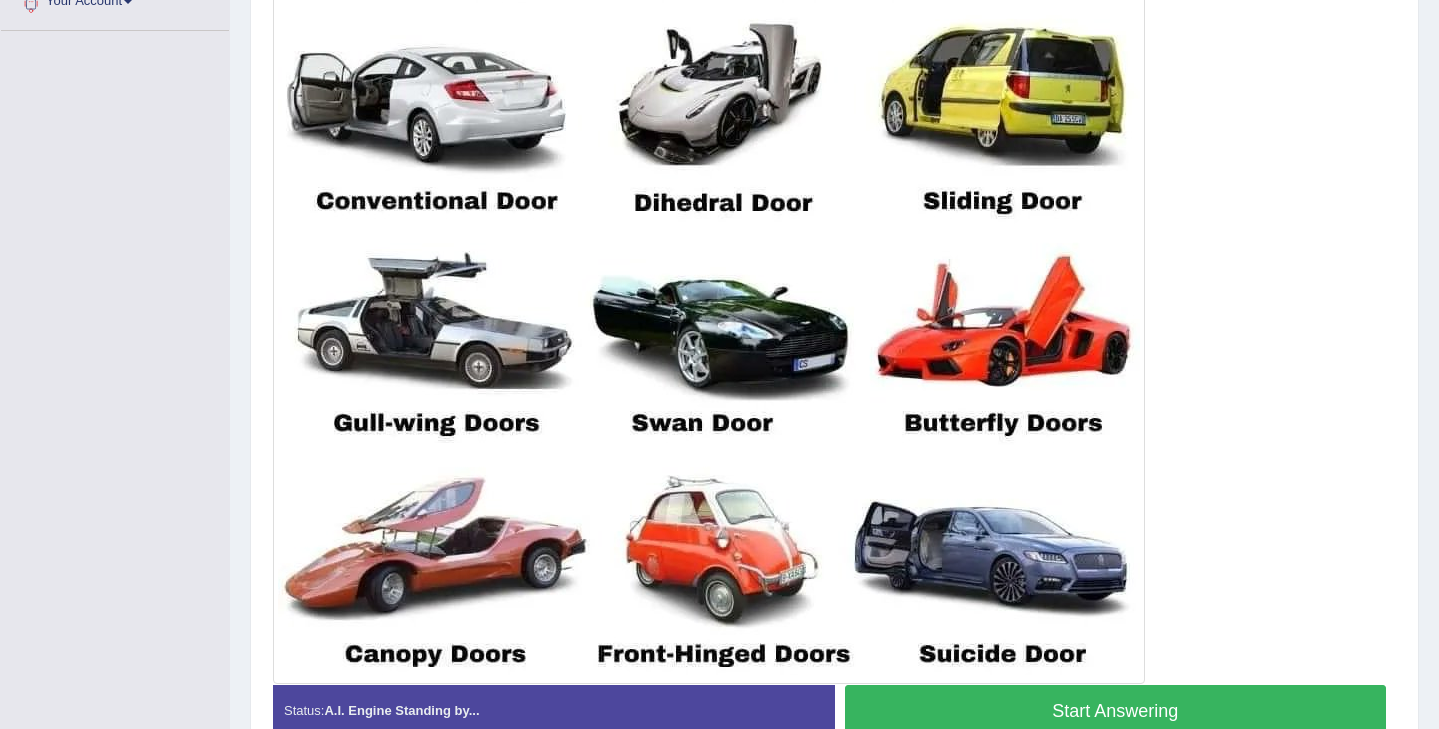 click on "Start Answering" at bounding box center (1116, 710) 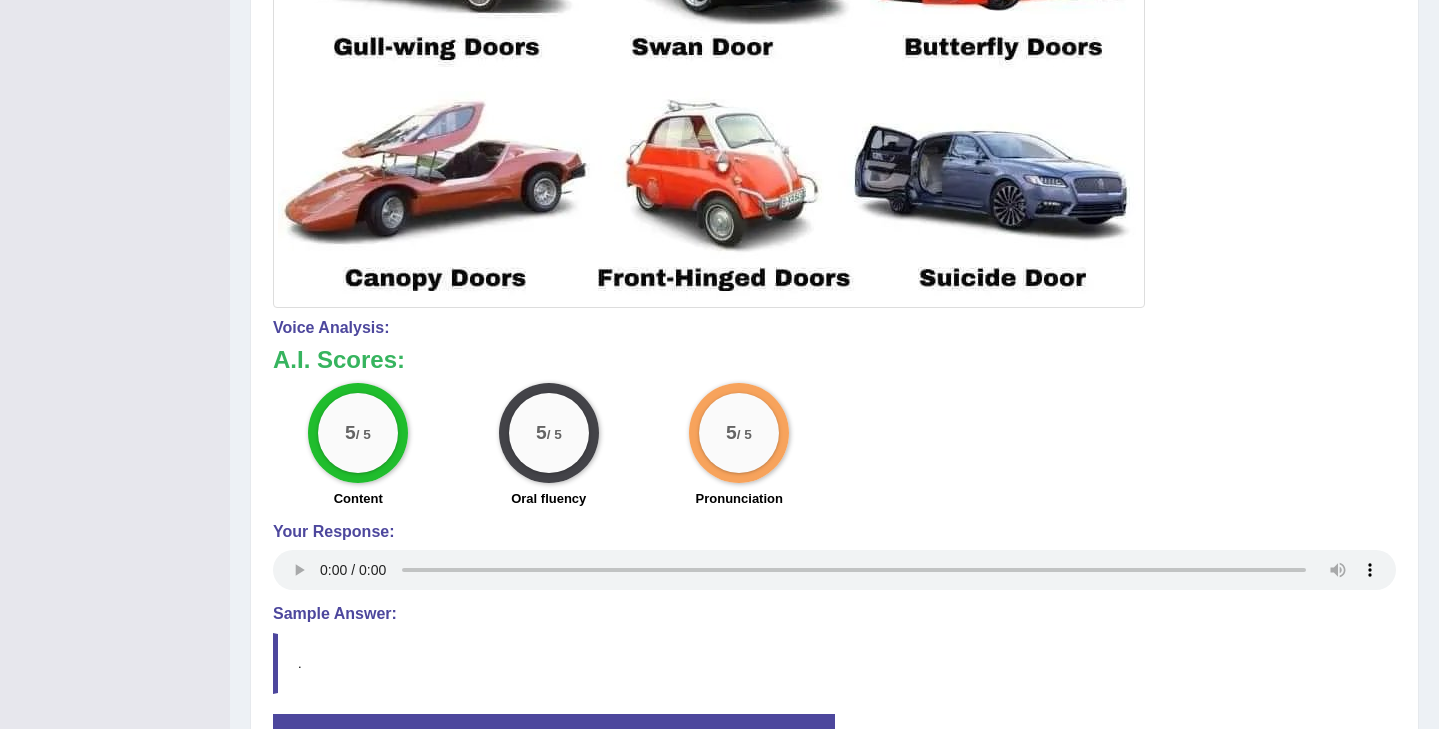 scroll, scrollTop: 0, scrollLeft: 0, axis: both 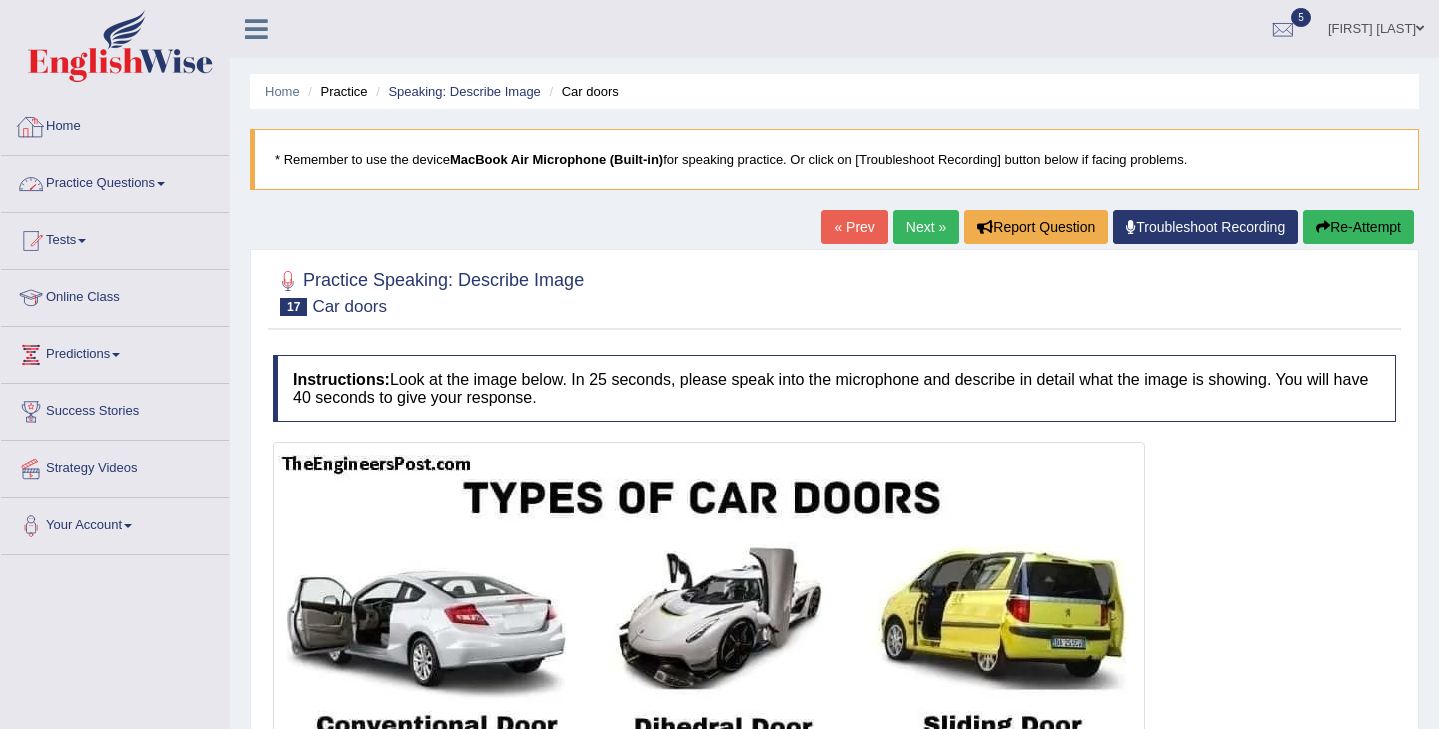 click on "Practice Questions" at bounding box center [115, 181] 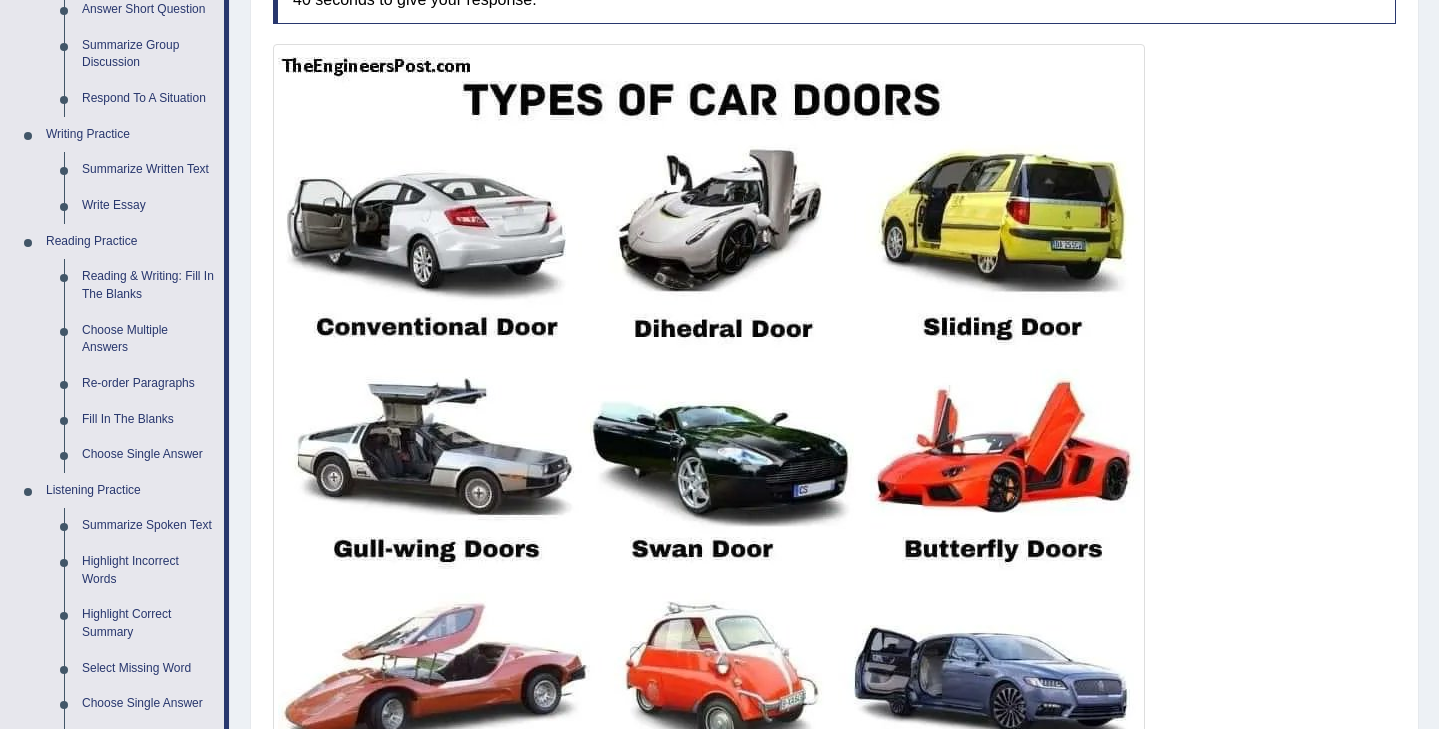 scroll, scrollTop: 0, scrollLeft: 0, axis: both 